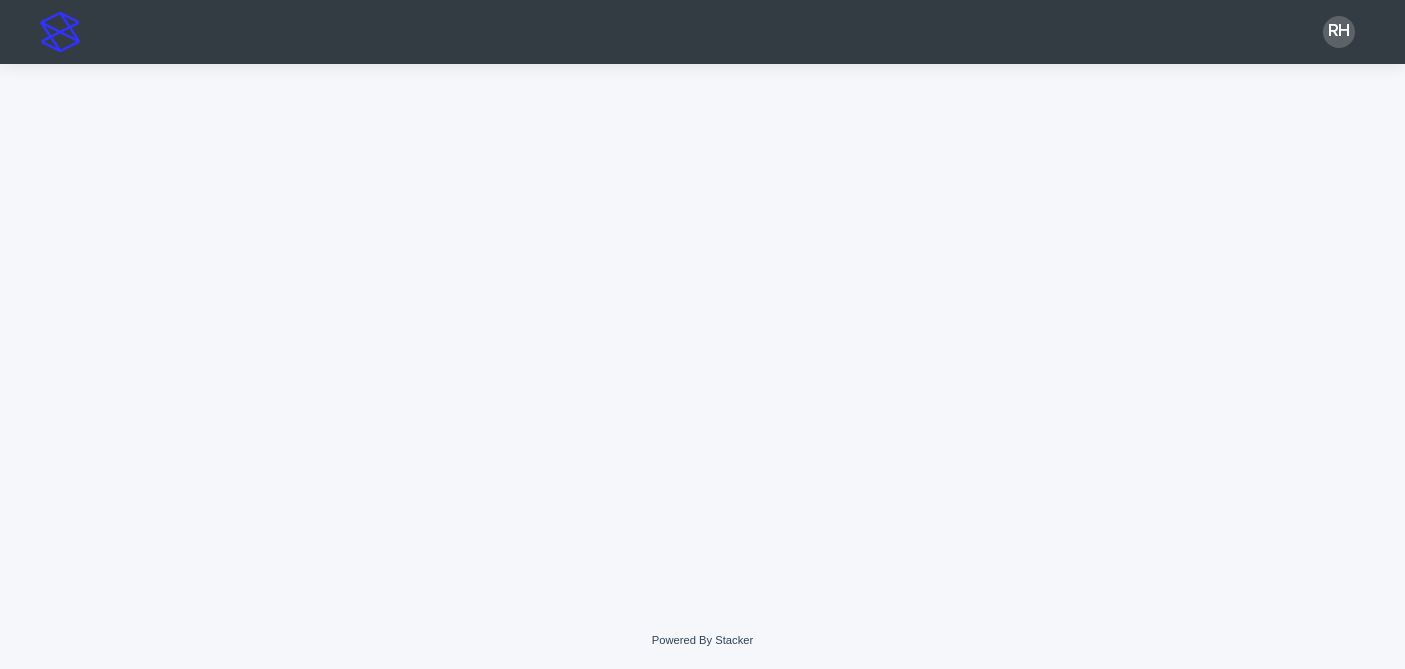 scroll, scrollTop: 0, scrollLeft: 0, axis: both 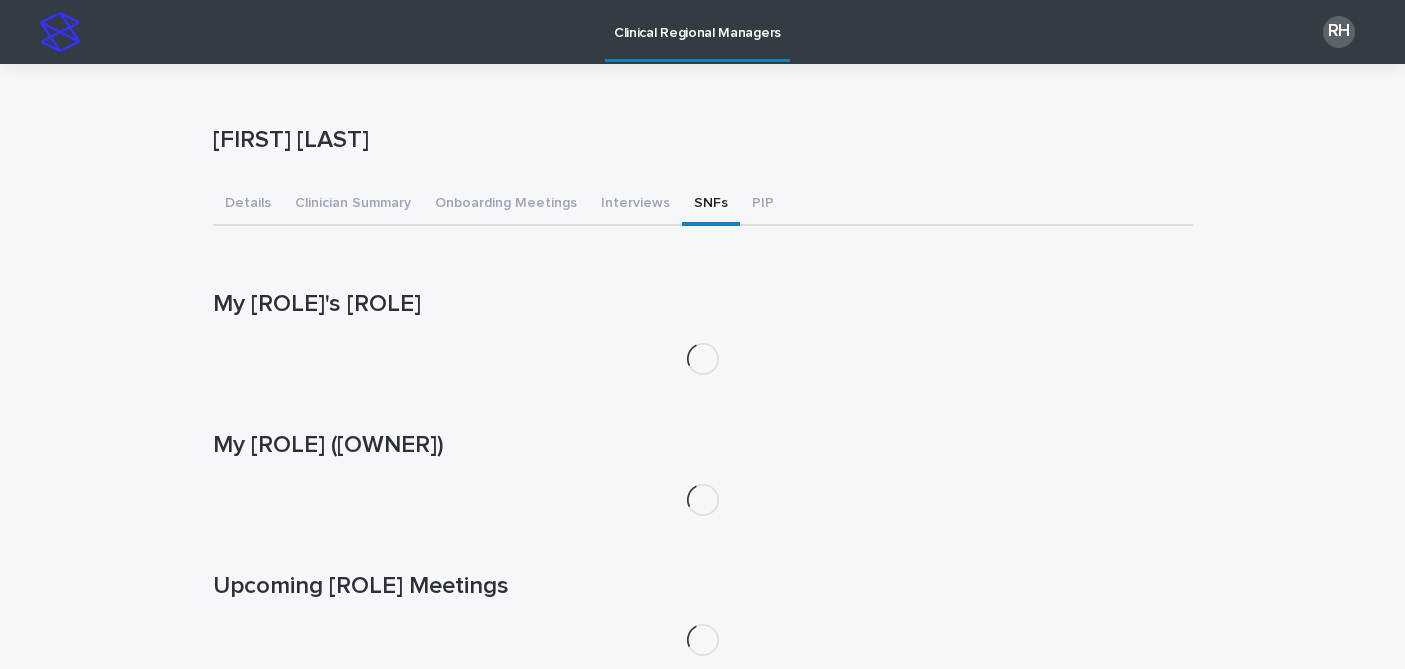 click on "SNFs" at bounding box center [711, 205] 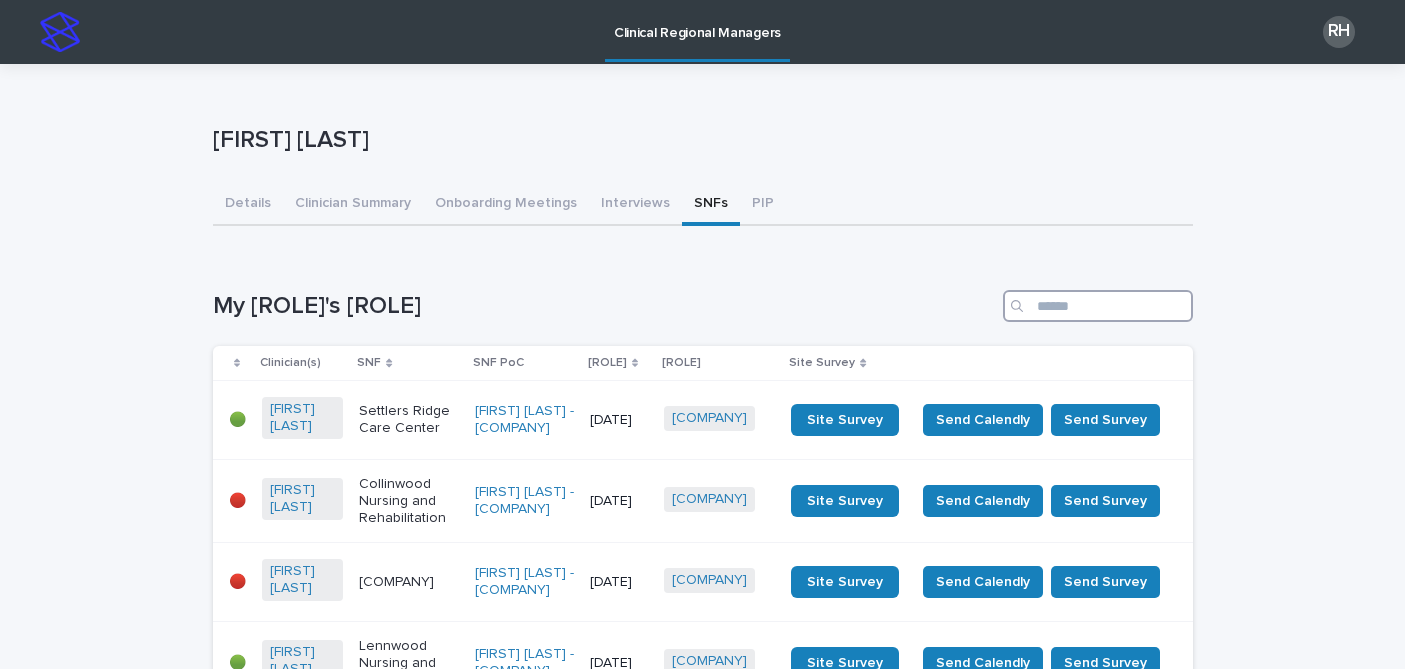 click at bounding box center (1098, 306) 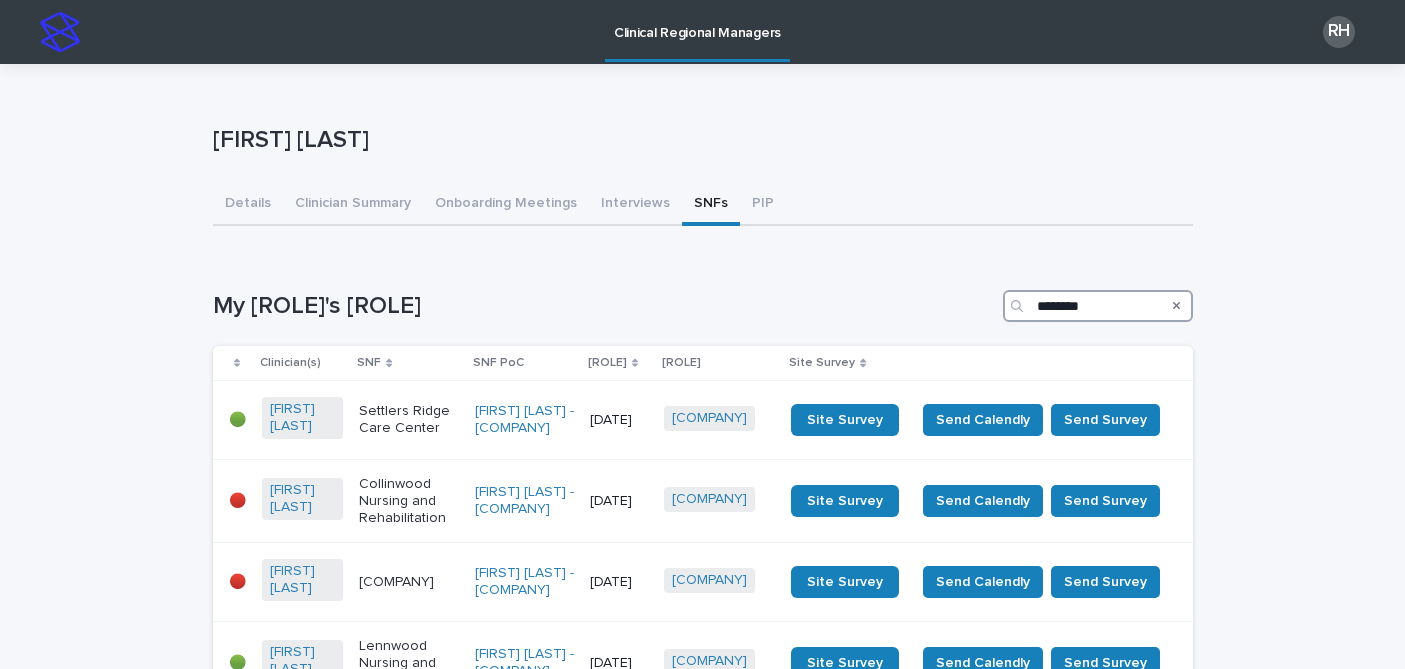 type on "********" 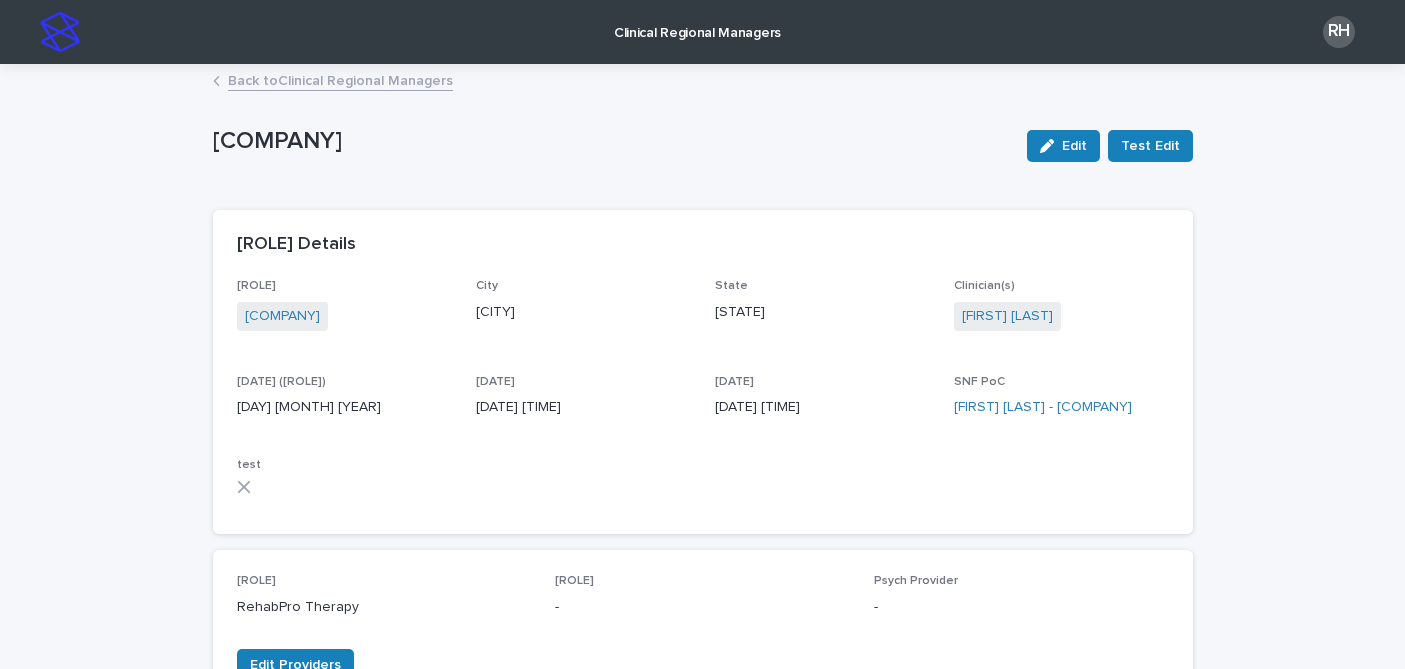 click on "[COMPANY]" at bounding box center (612, 141) 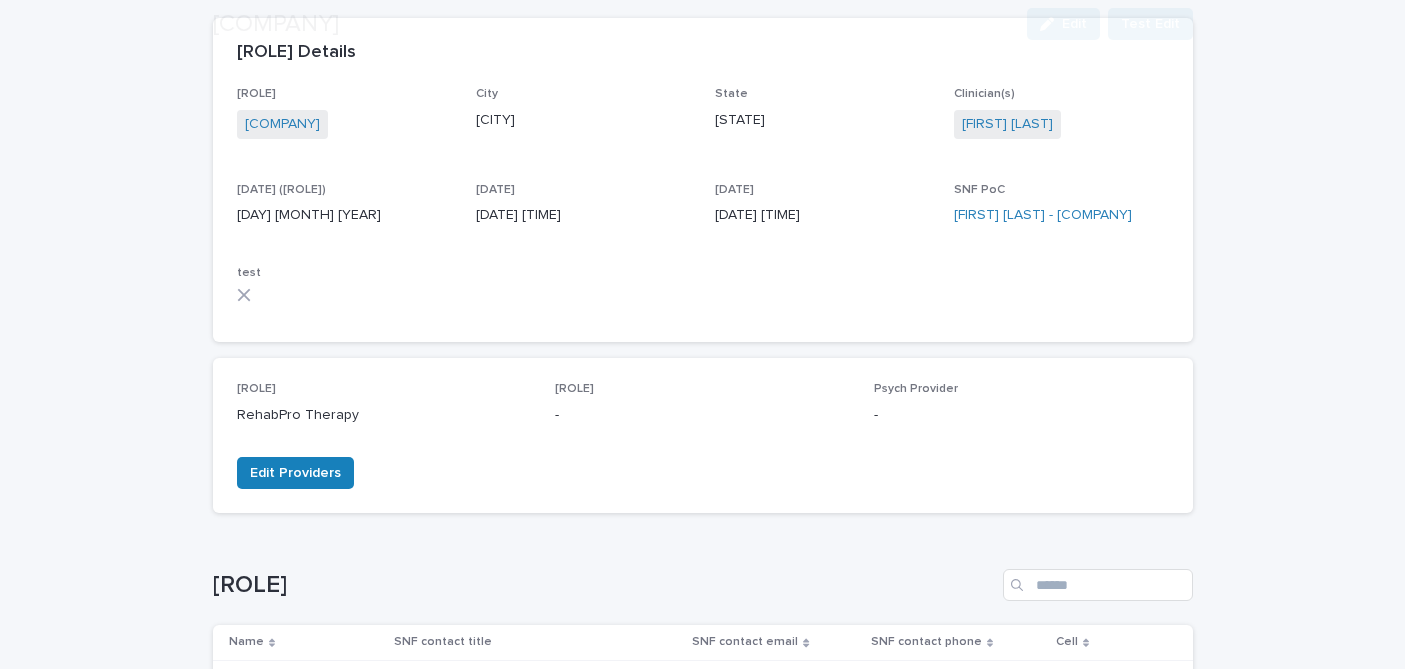 scroll, scrollTop: 200, scrollLeft: 0, axis: vertical 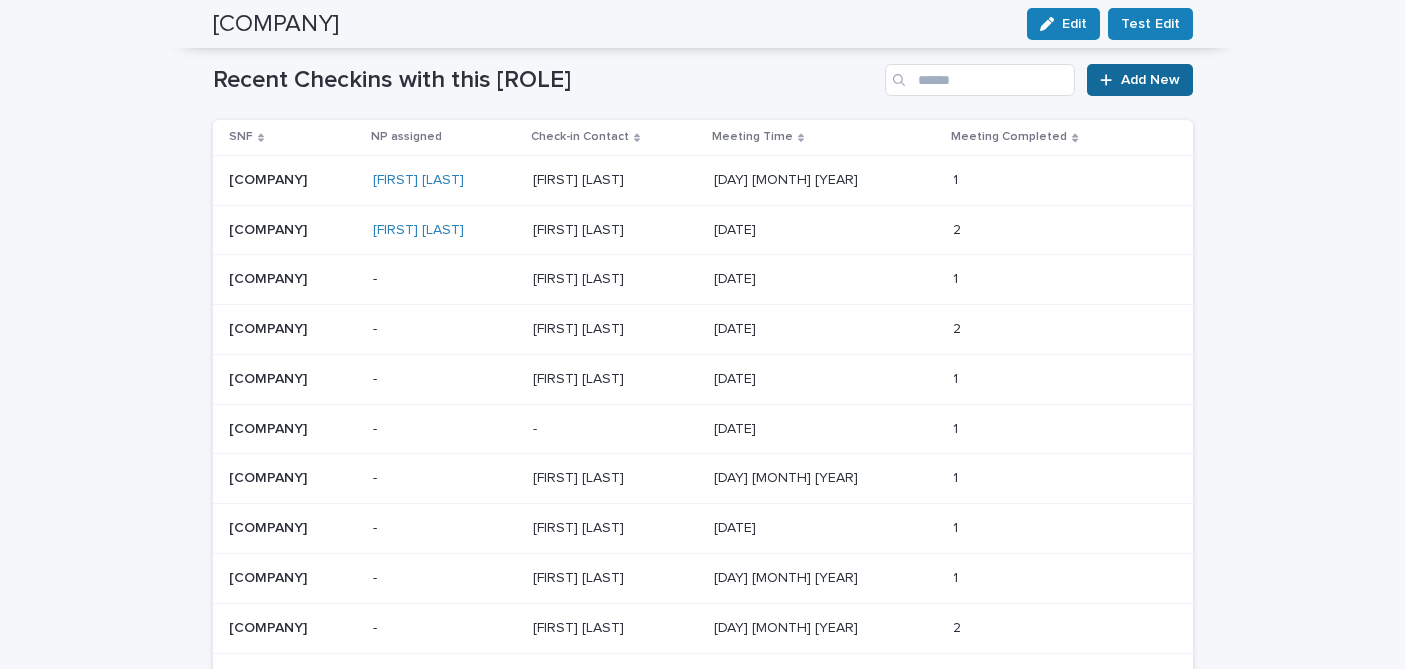 click on "Add New" at bounding box center (1139, 80) 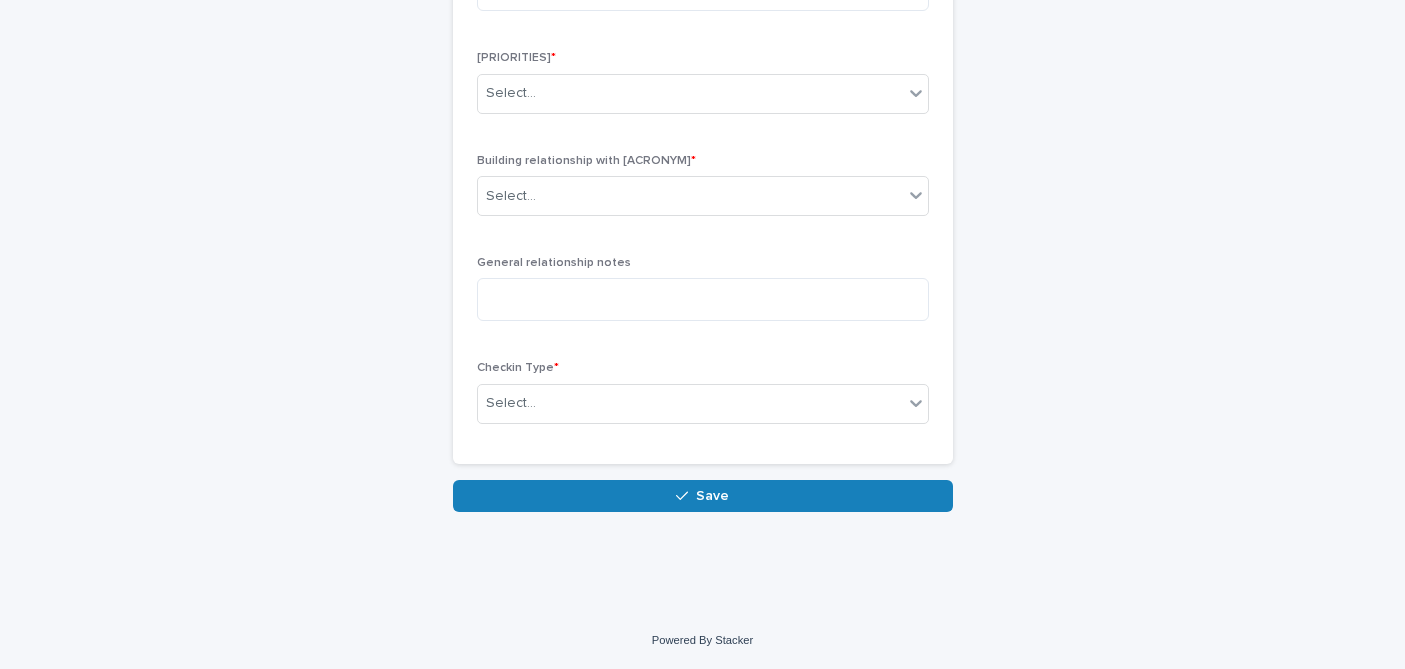 scroll, scrollTop: 1076, scrollLeft: 0, axis: vertical 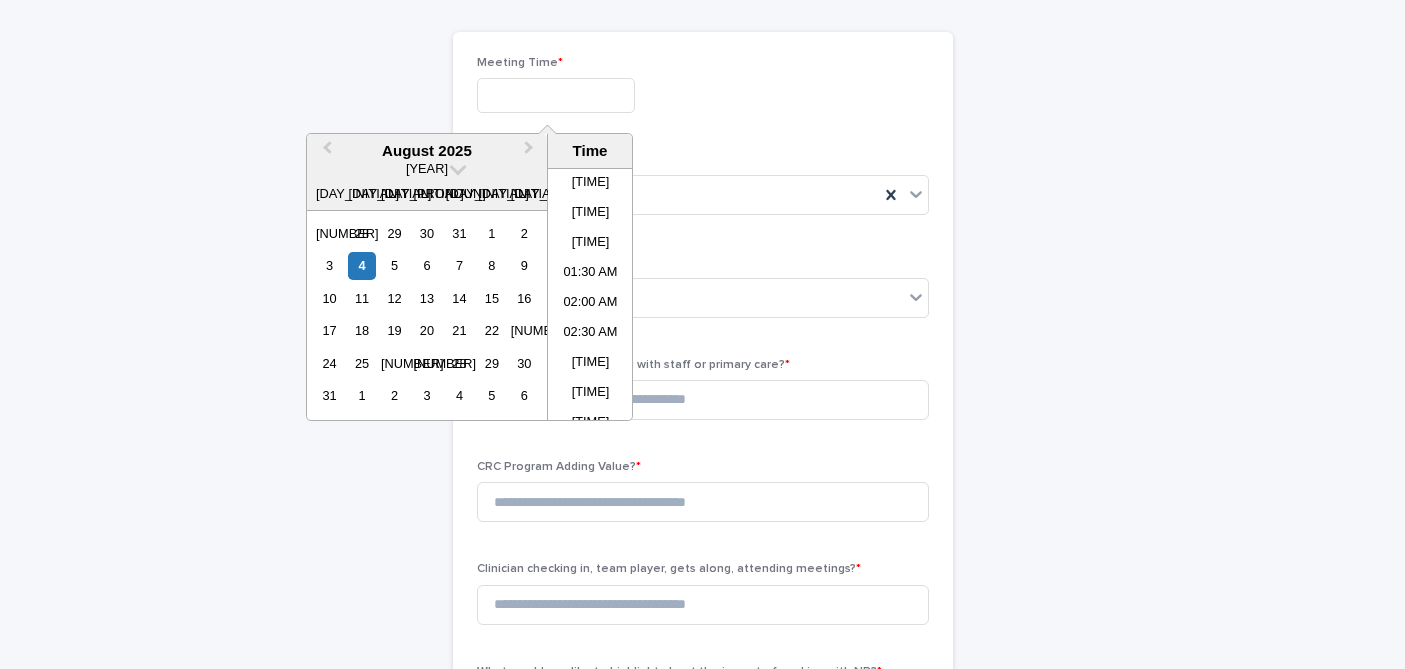 click at bounding box center [556, 95] 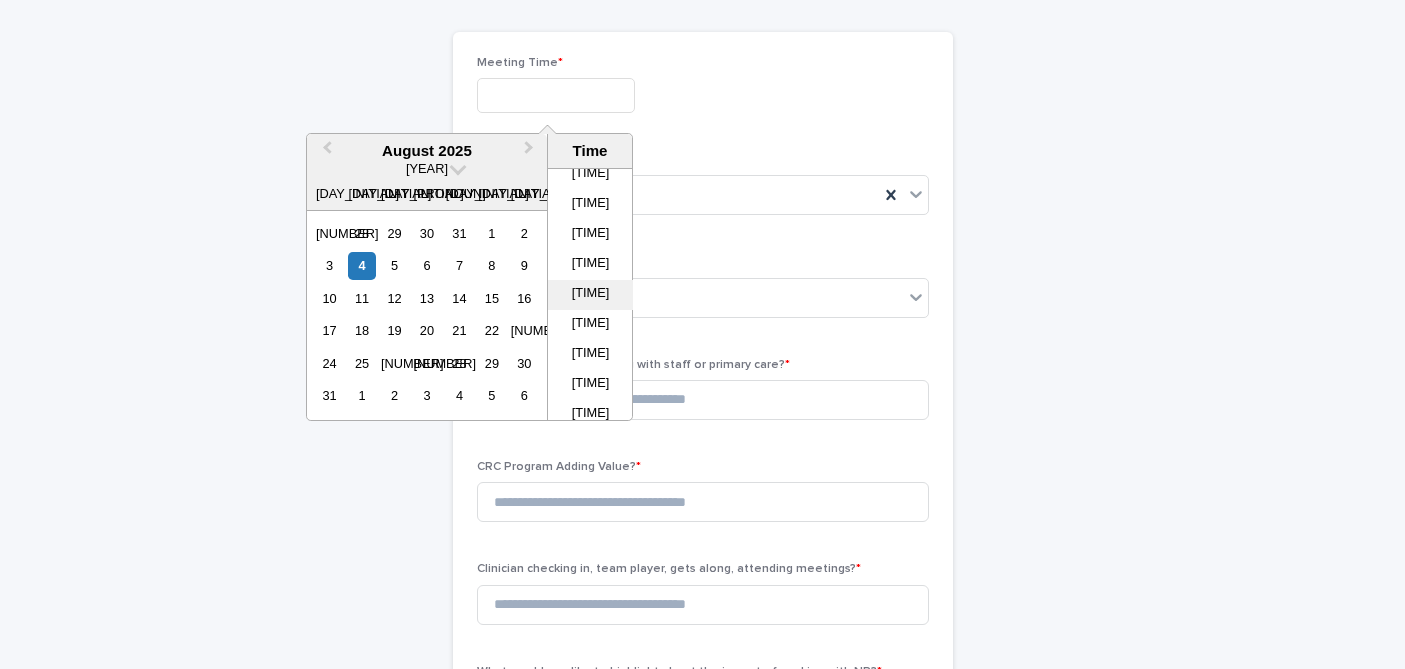 click on "[TIME]" at bounding box center (590, 295) 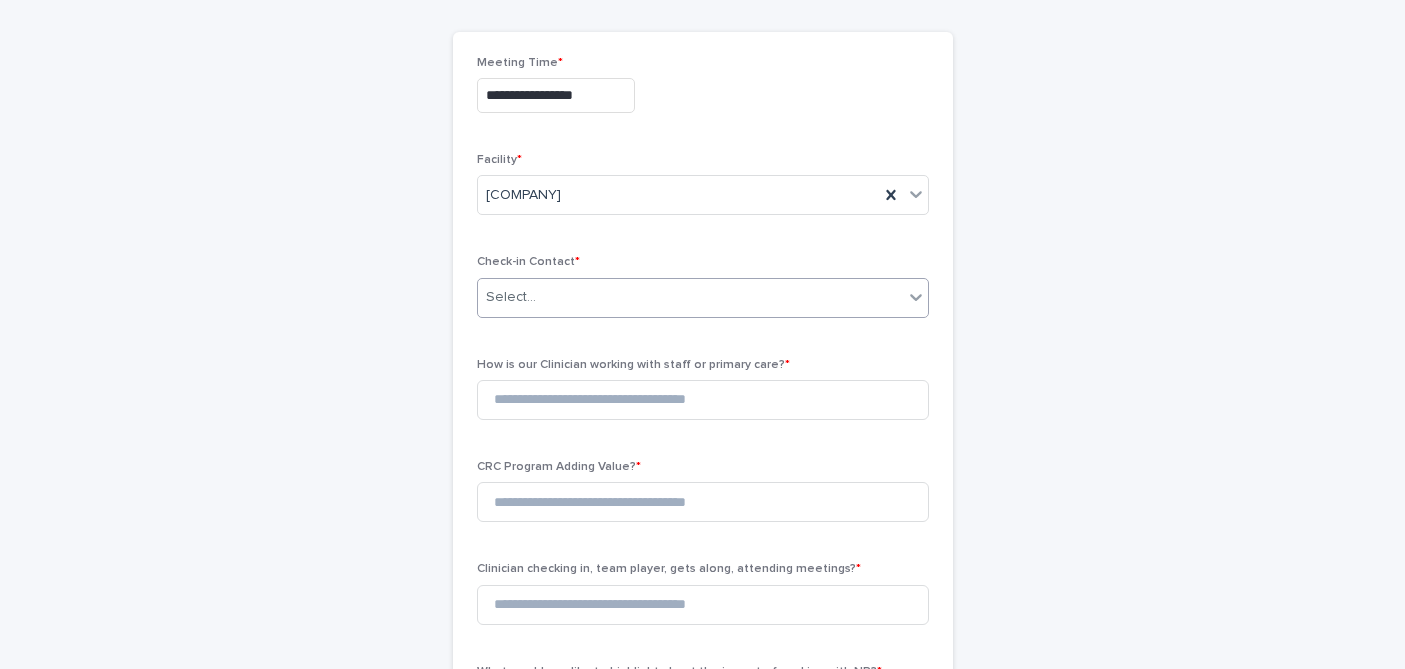 click on "Select..." at bounding box center (690, 297) 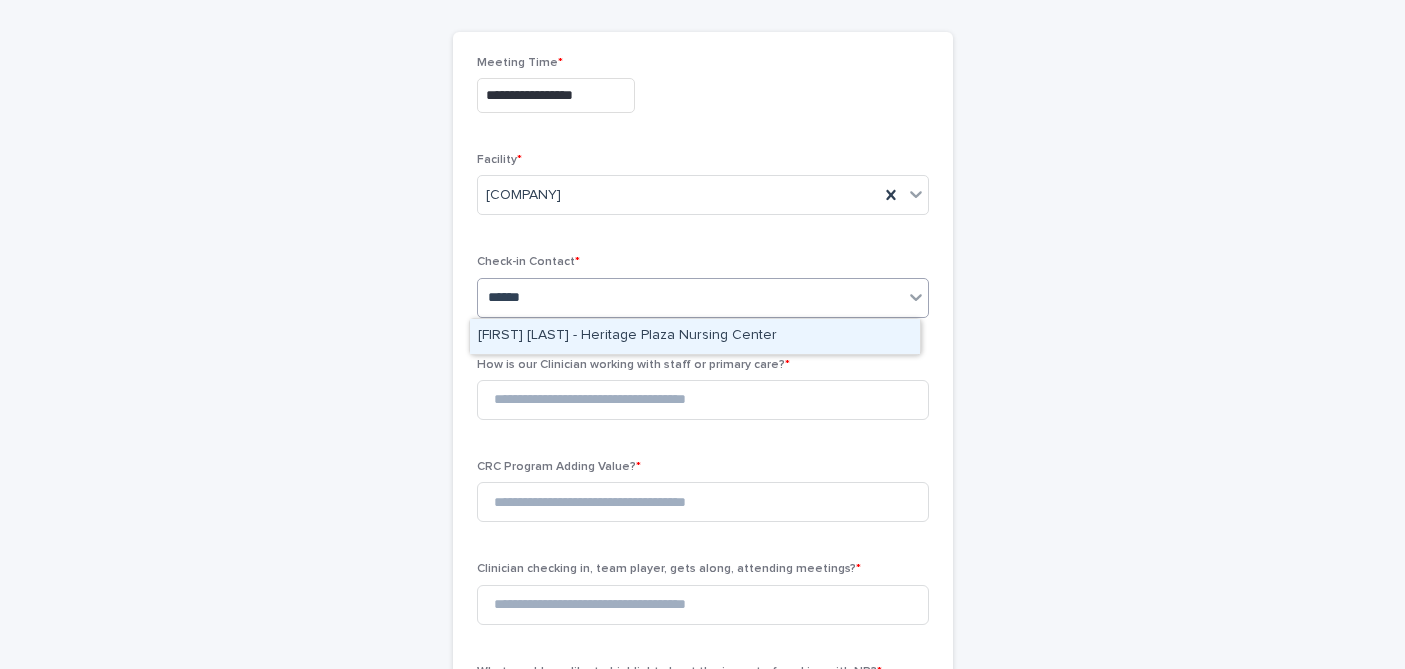 type on "*******" 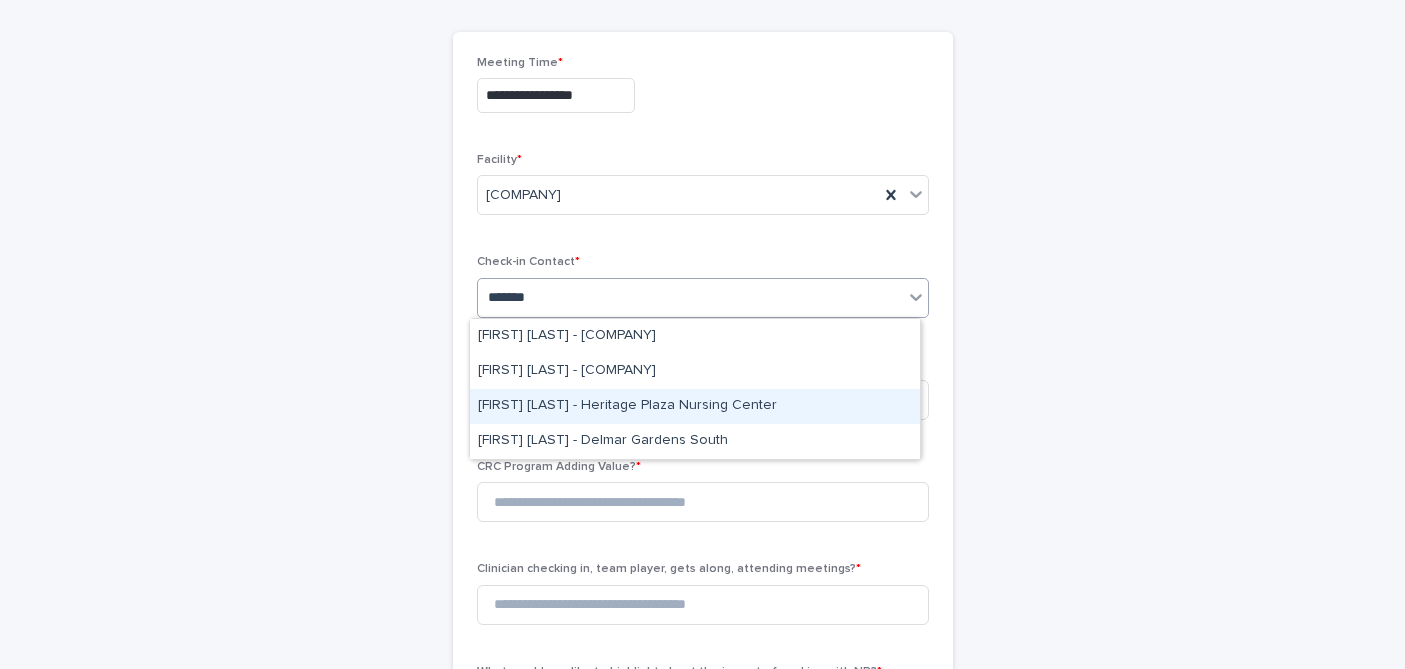 click on "[FIRST] [LAST] - Heritage Plaza Nursing Center" at bounding box center [695, 406] 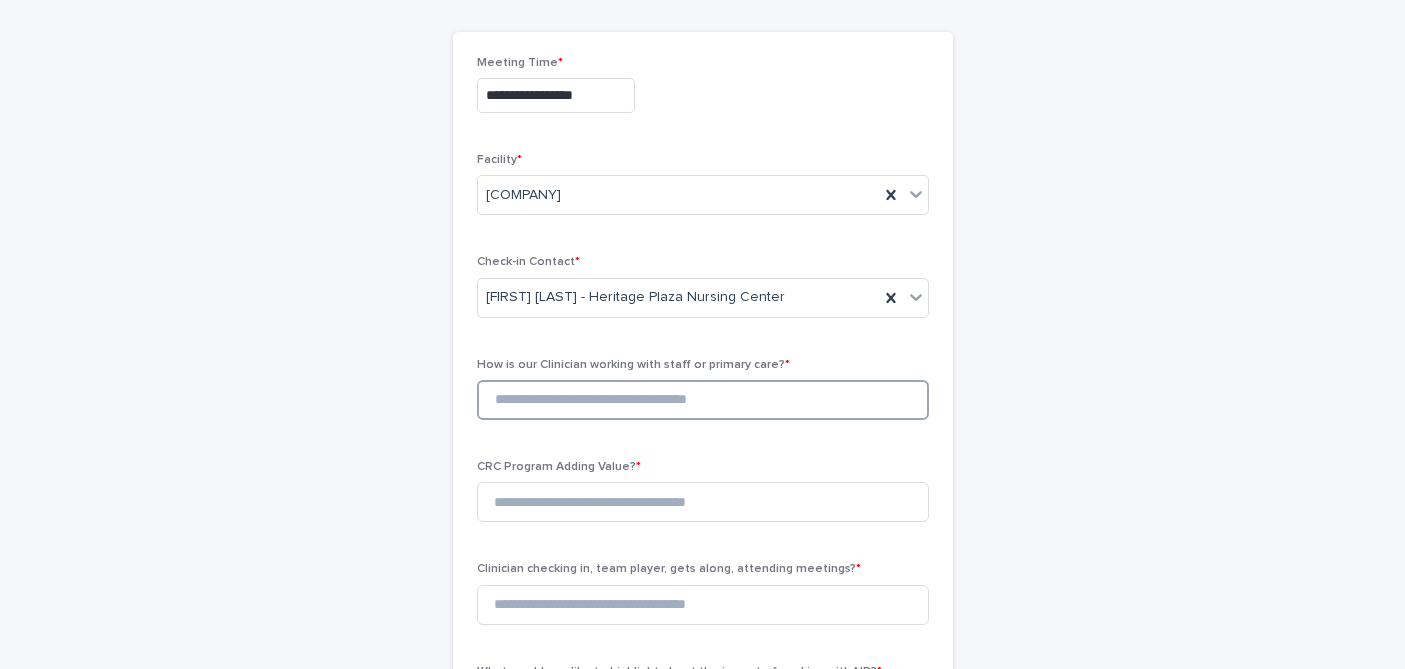 click at bounding box center [703, 400] 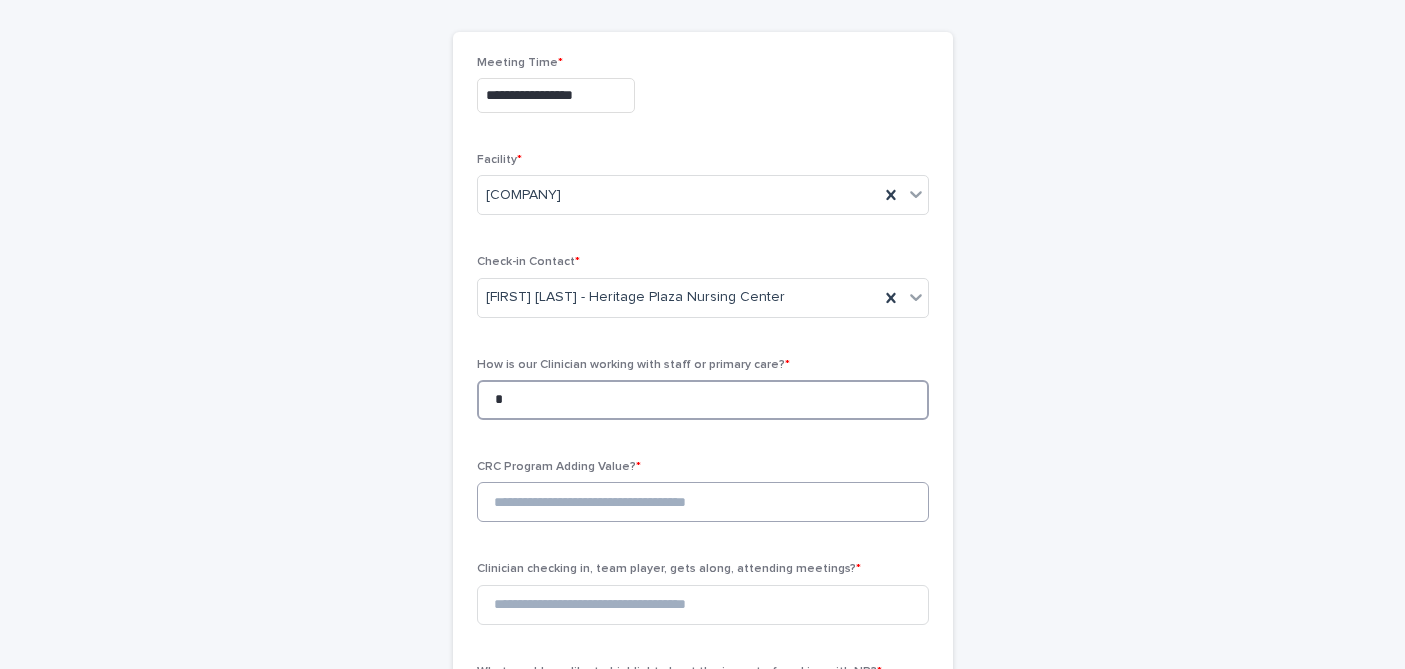type on "*" 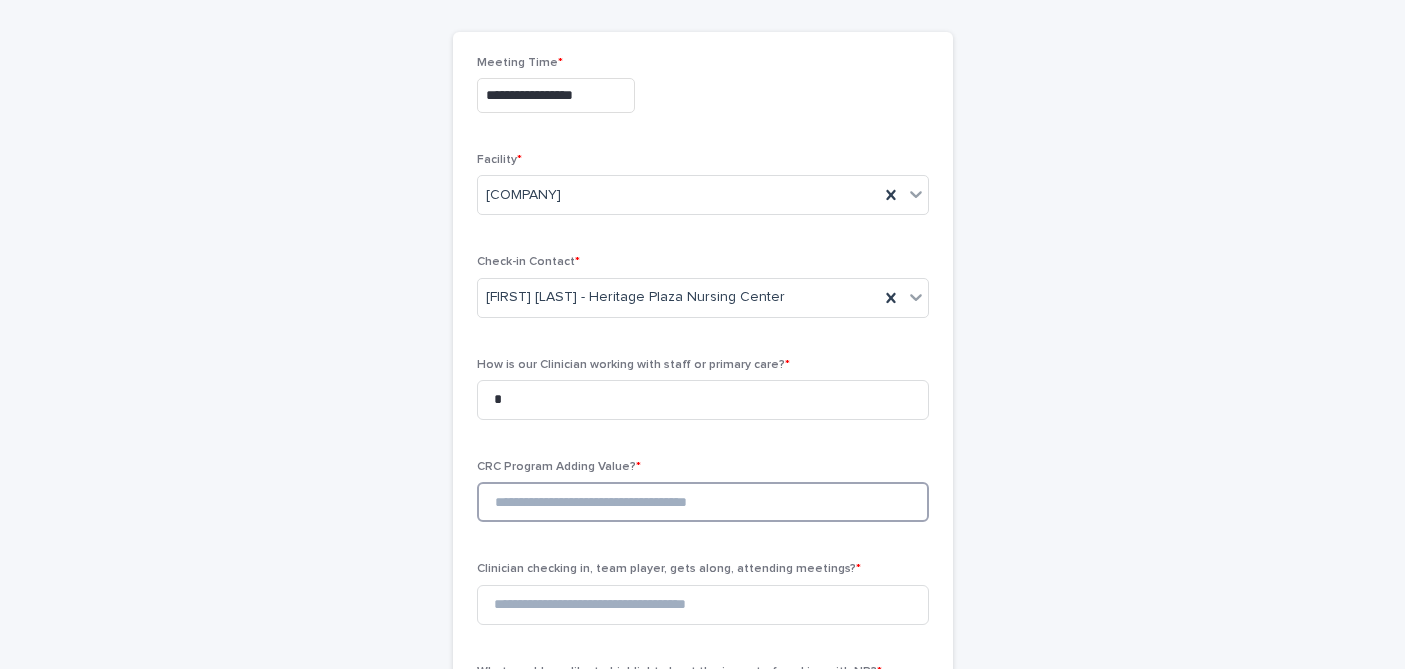 click at bounding box center (703, 502) 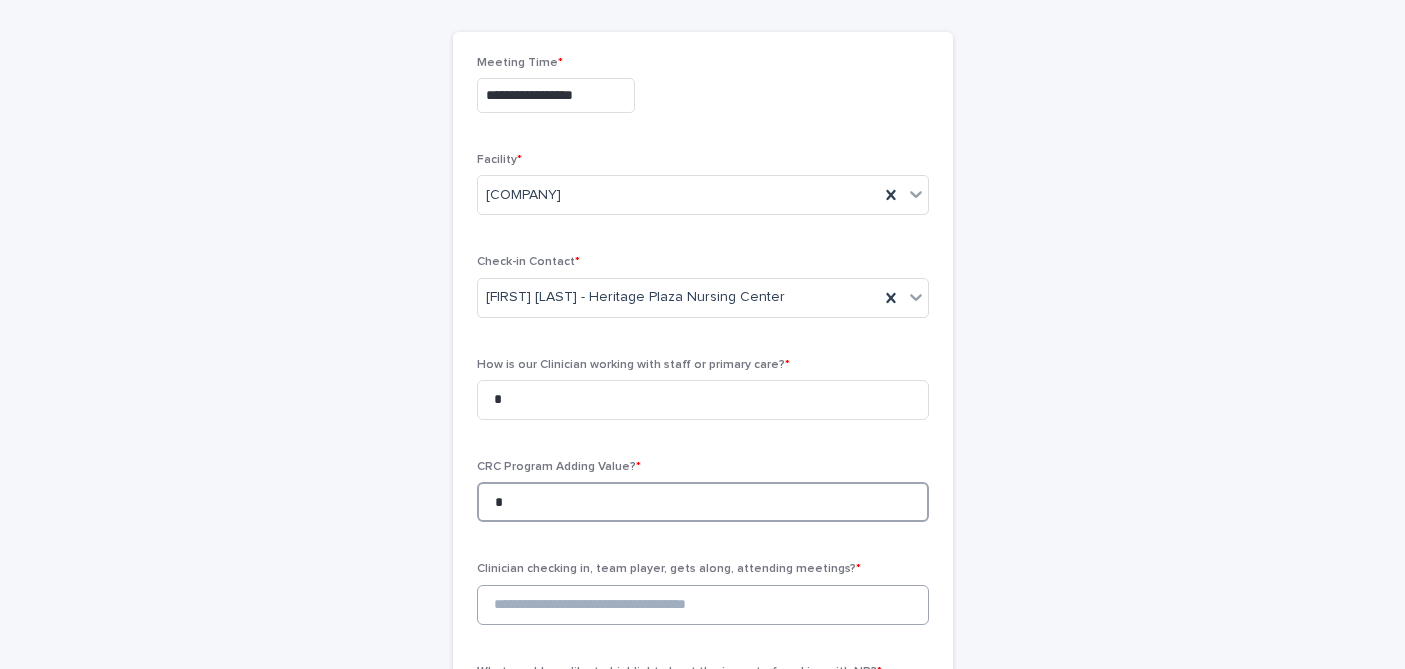type on "*" 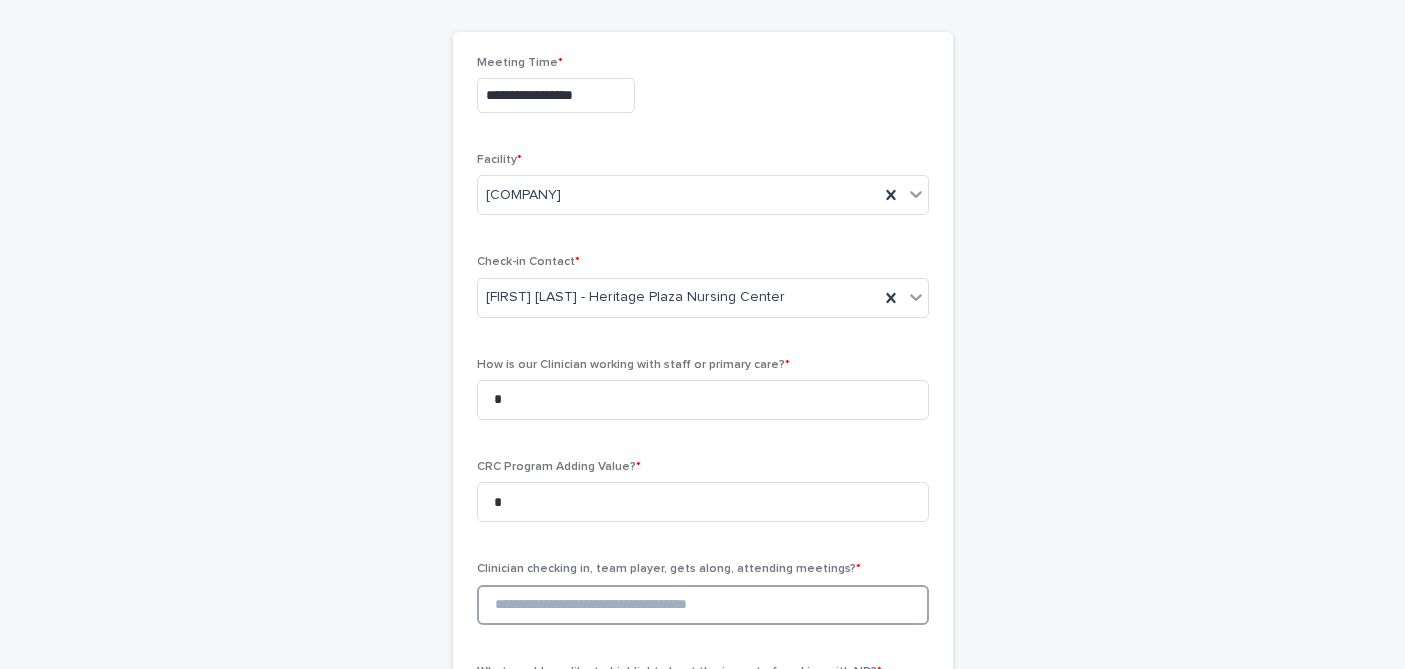 click at bounding box center [703, 605] 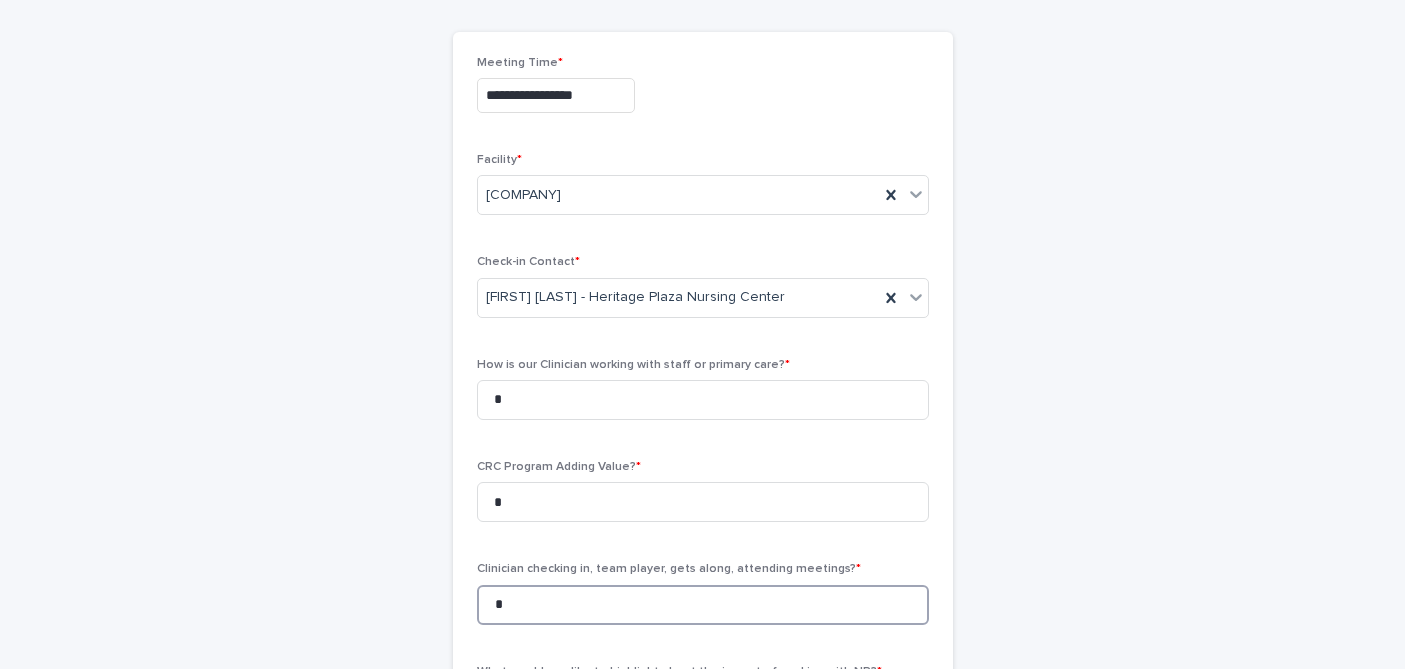 type on "*" 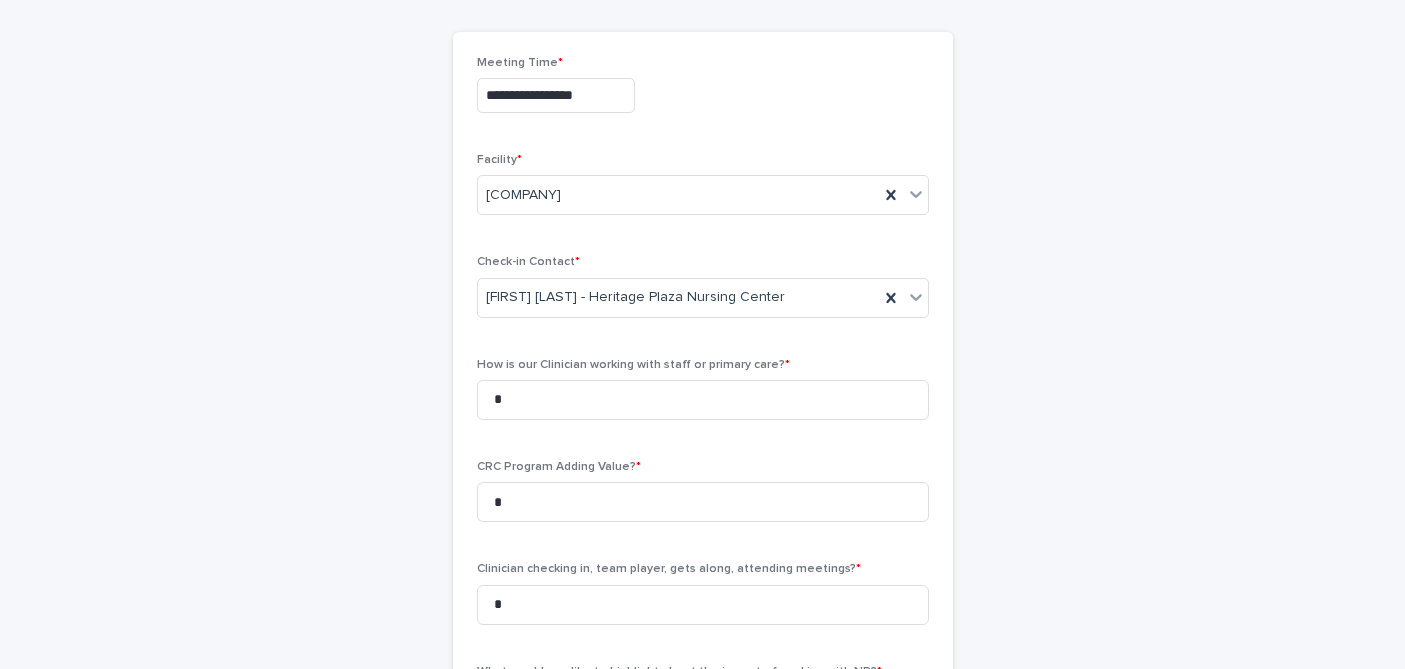 click on "**********" at bounding box center (703, 687) 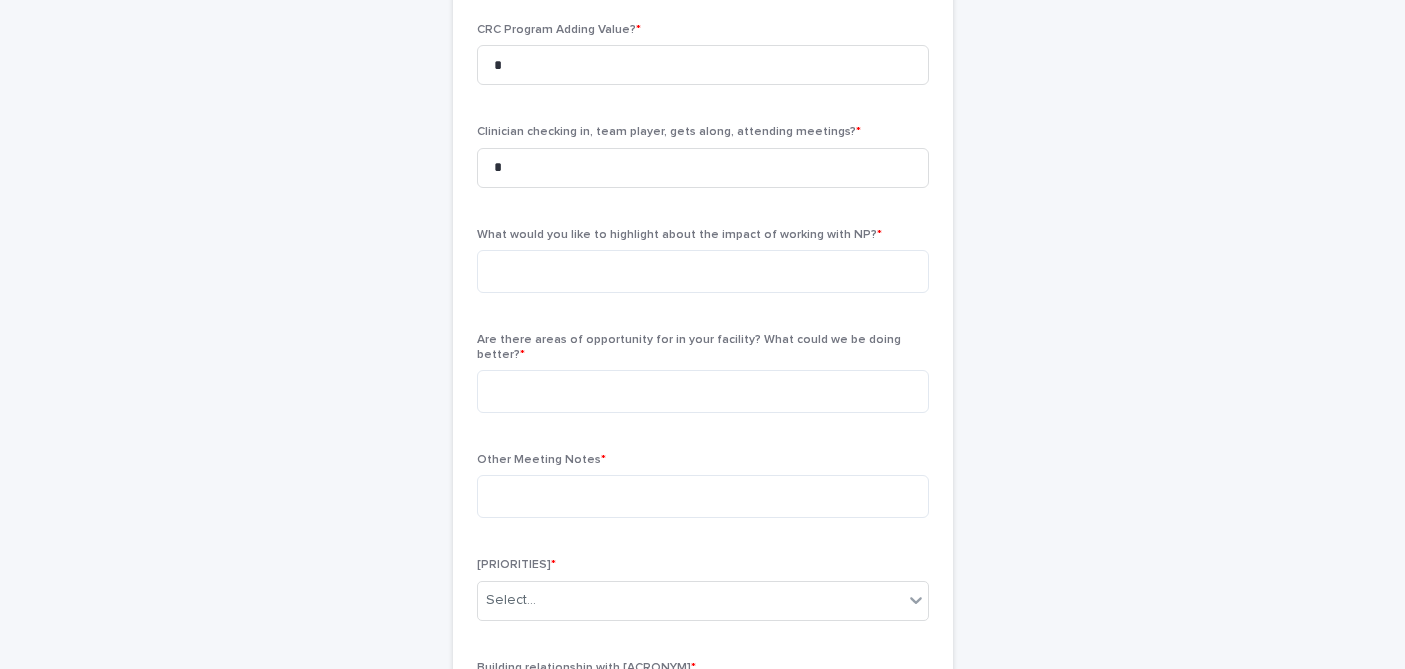 scroll, scrollTop: 584, scrollLeft: 0, axis: vertical 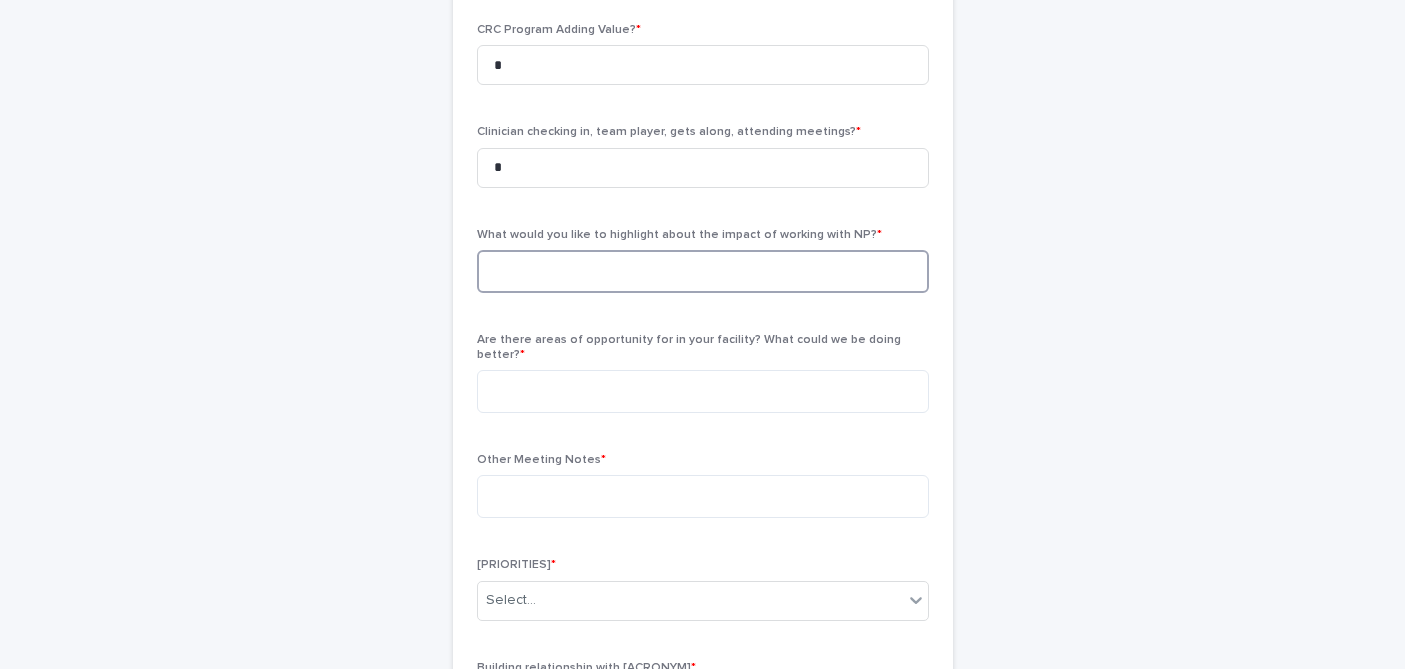 click at bounding box center (703, 271) 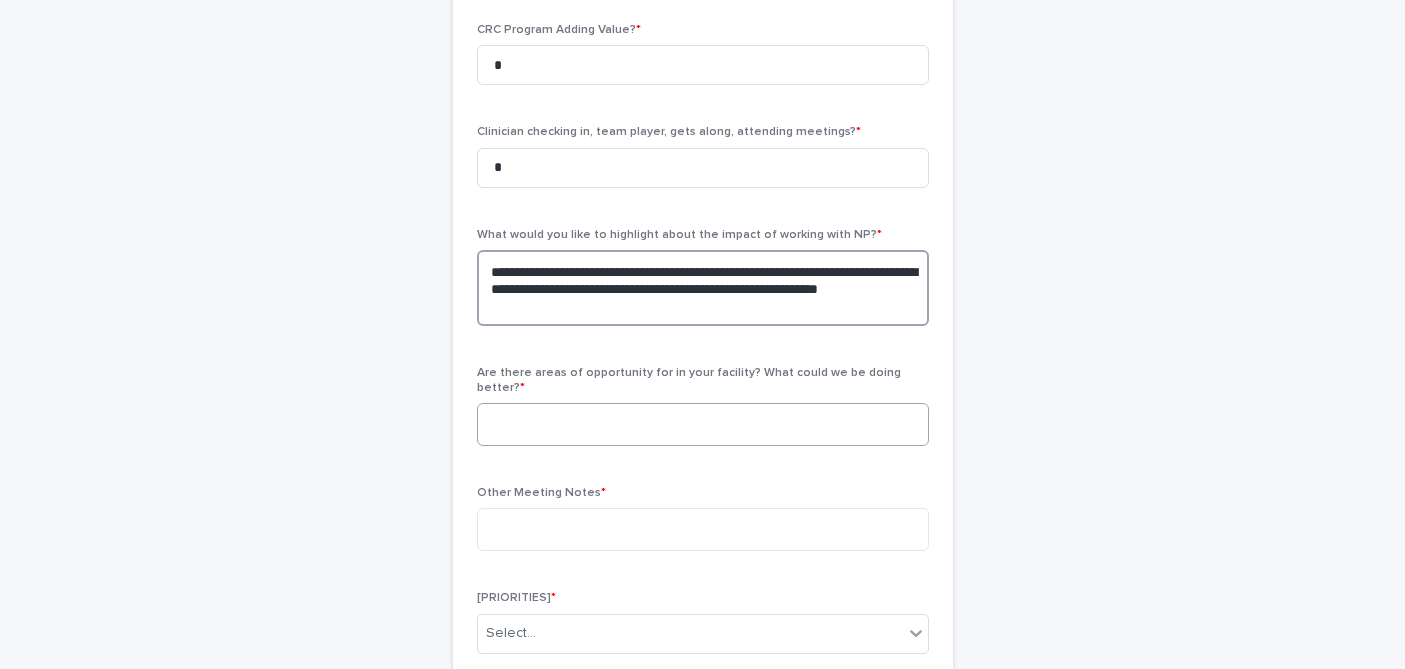 type on "**********" 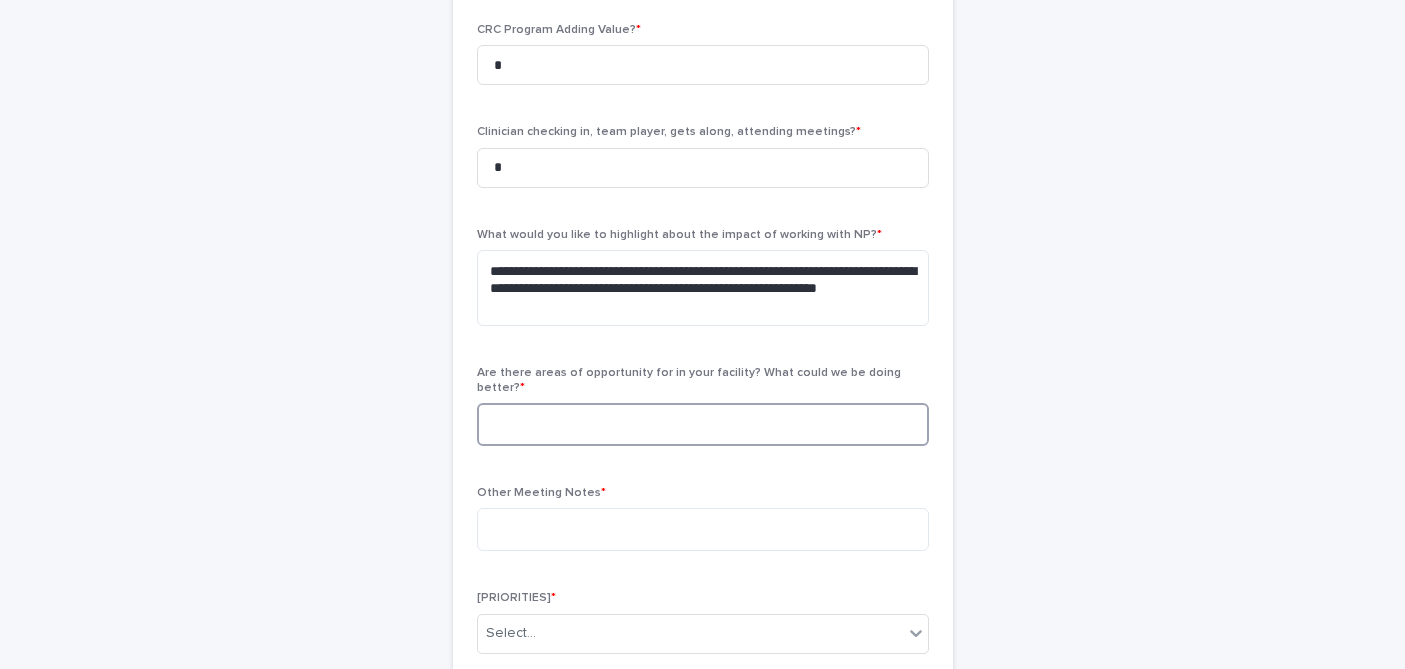 click at bounding box center (703, 424) 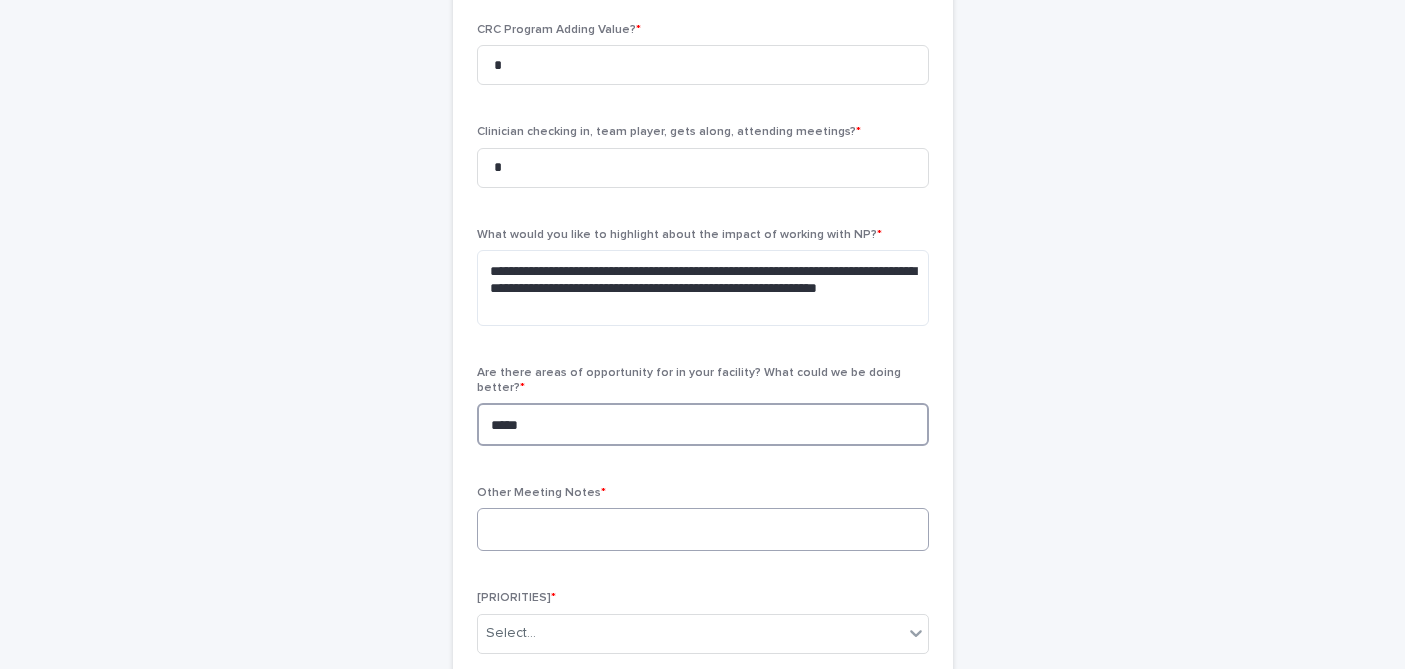 type on "[MASKED]" 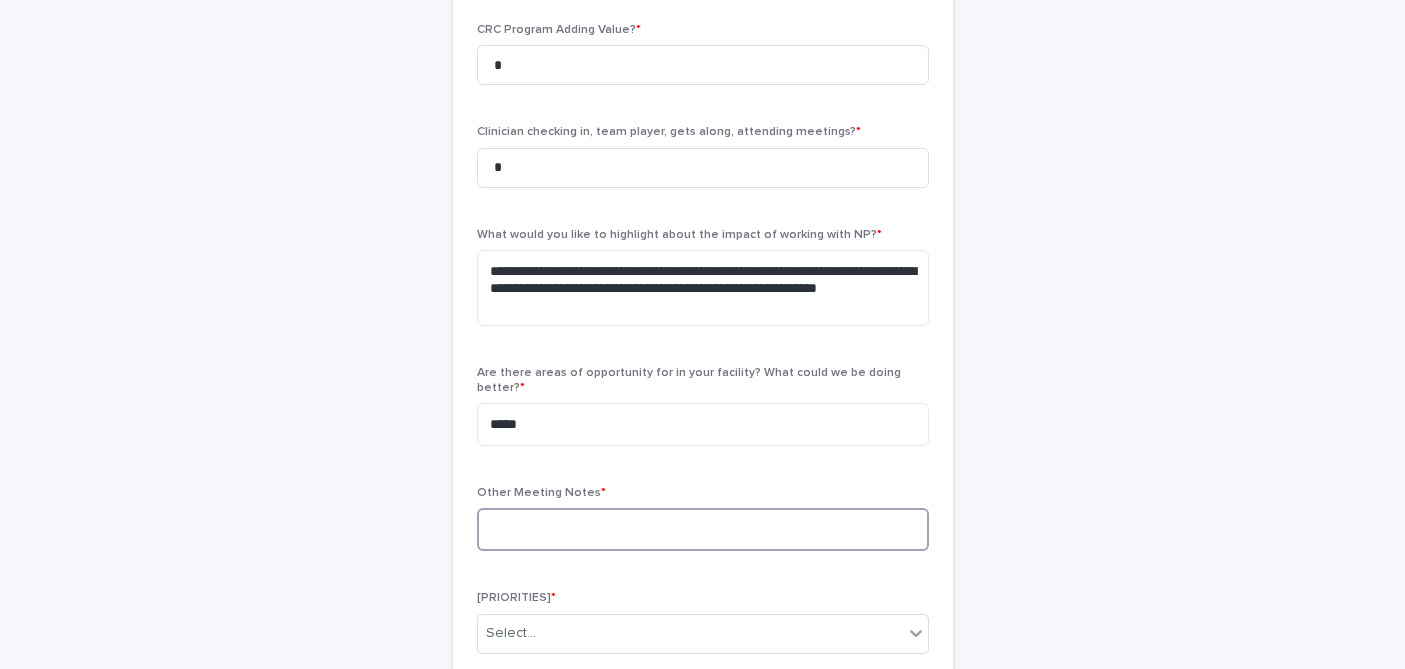 click at bounding box center [703, 529] 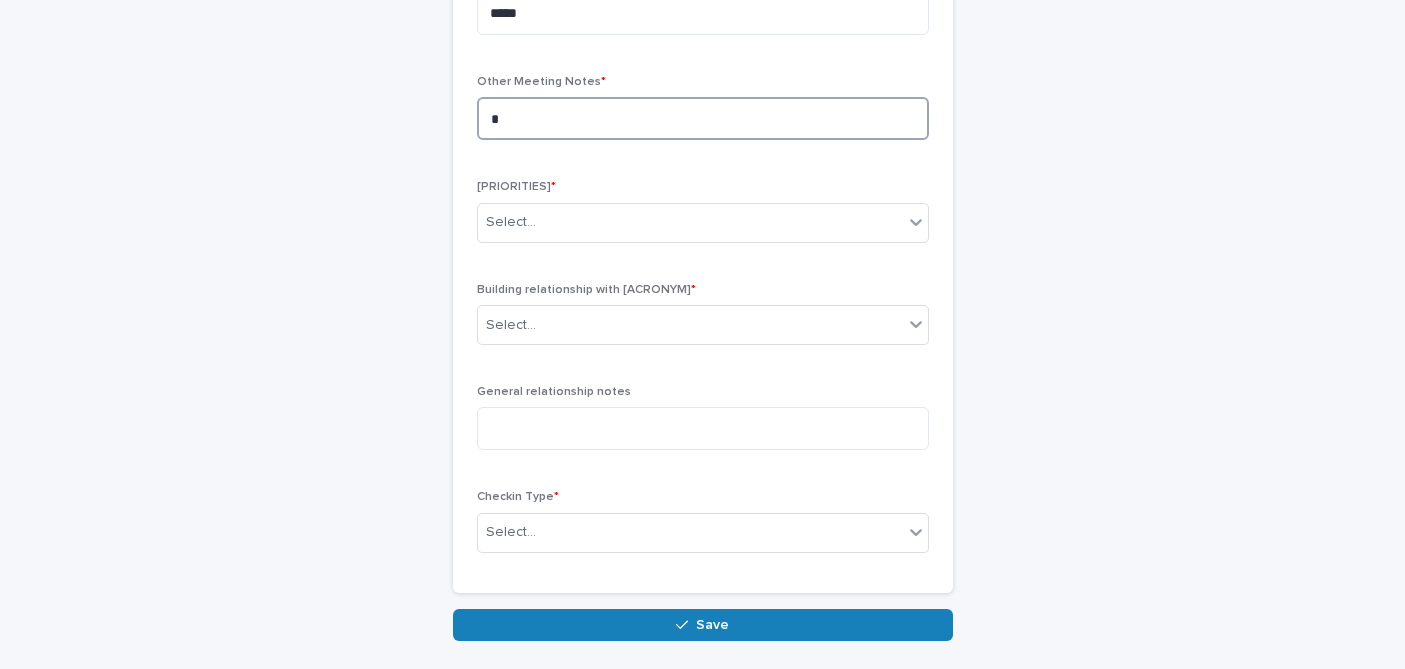 scroll, scrollTop: 1014, scrollLeft: 0, axis: vertical 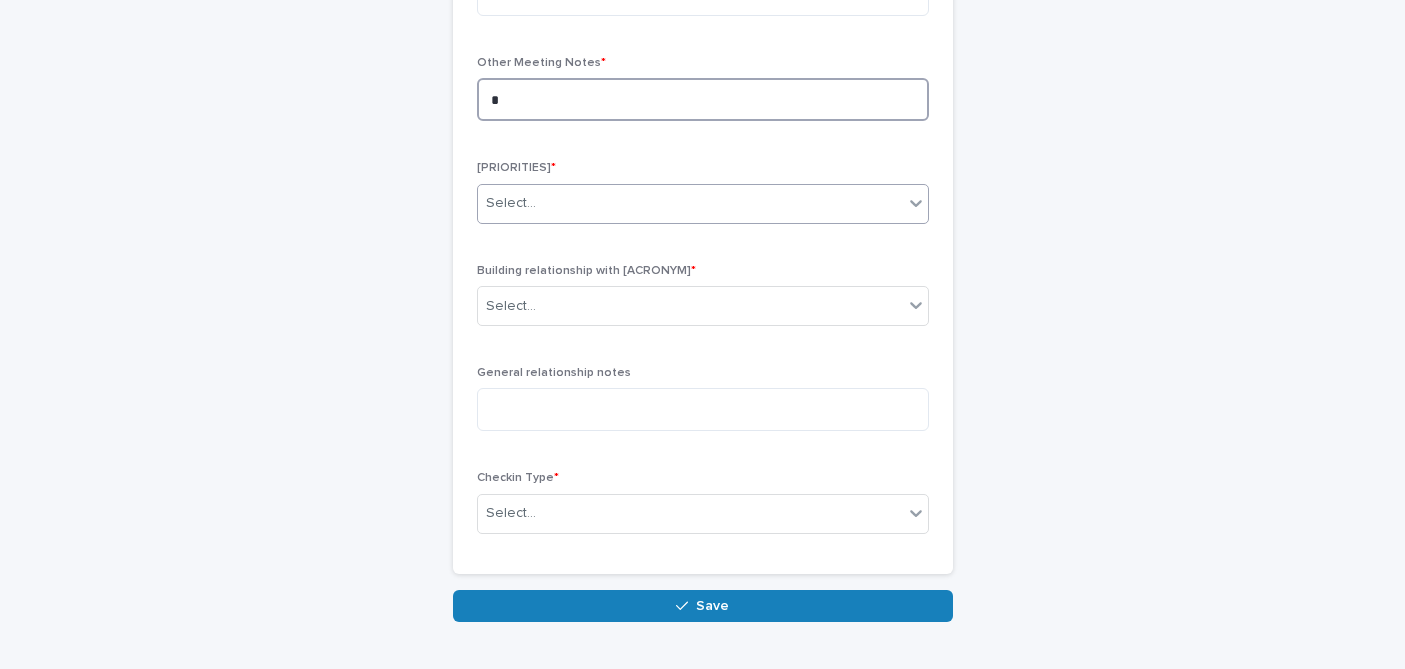 type on "*" 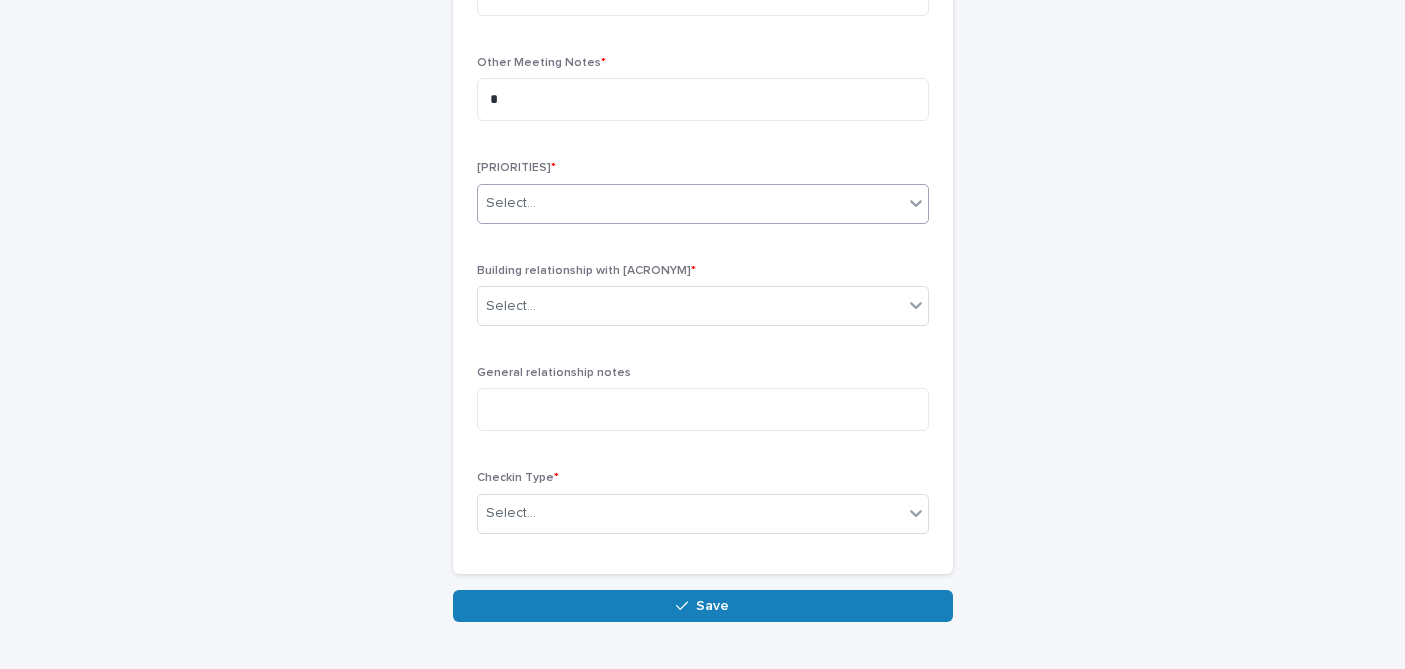 click on "Select..." at bounding box center [690, 203] 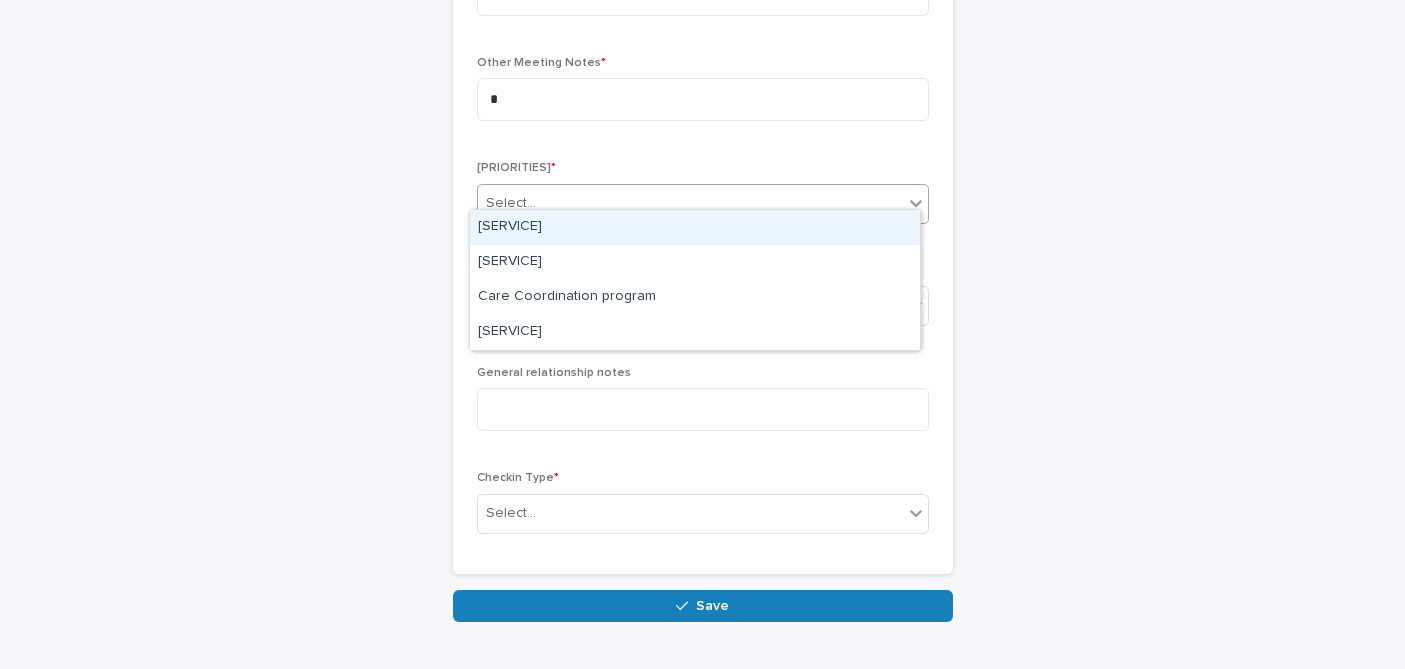click on "[SERVICE]" at bounding box center [695, 227] 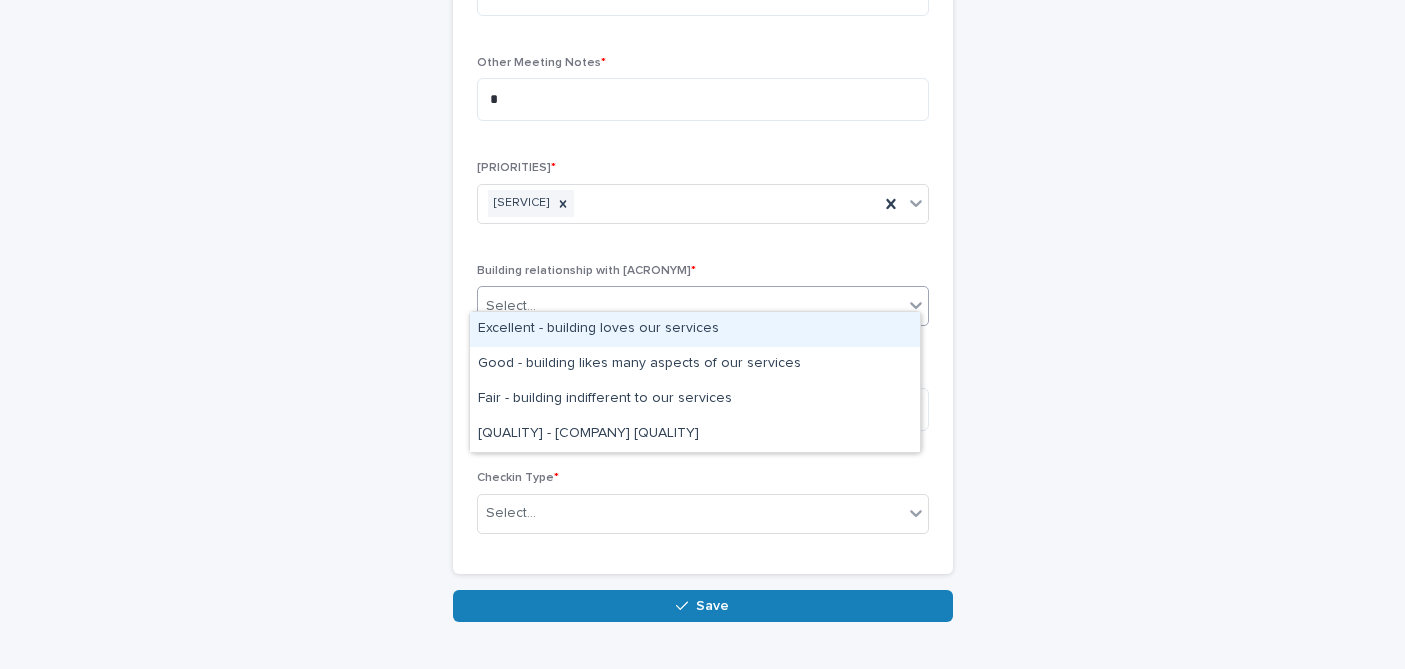 click on "Select..." at bounding box center (690, 306) 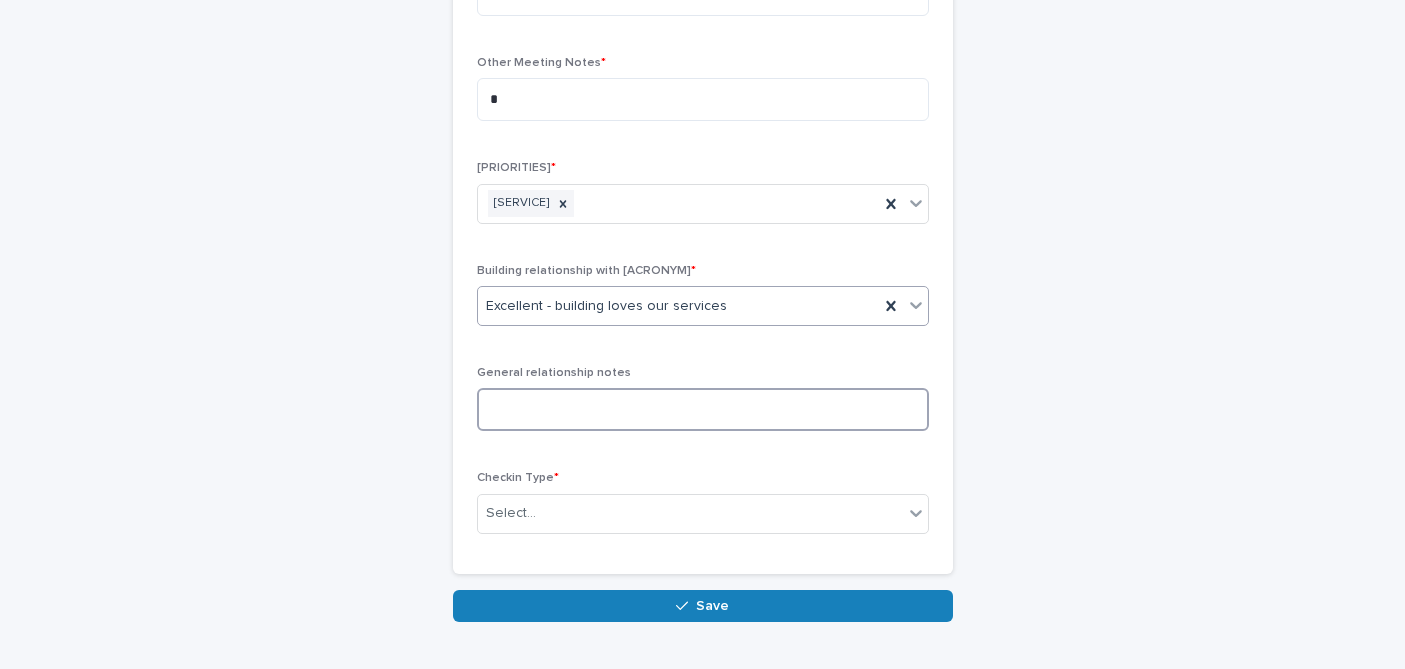 click at bounding box center [703, 409] 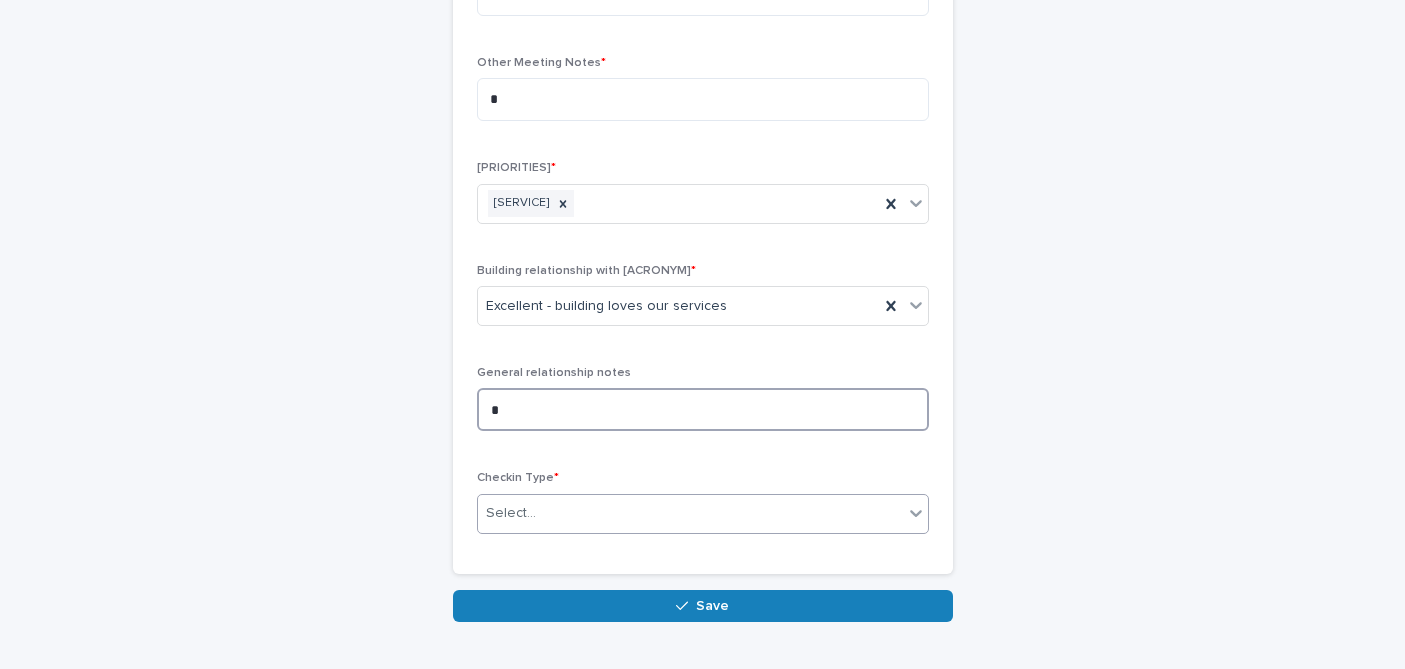 type on "*" 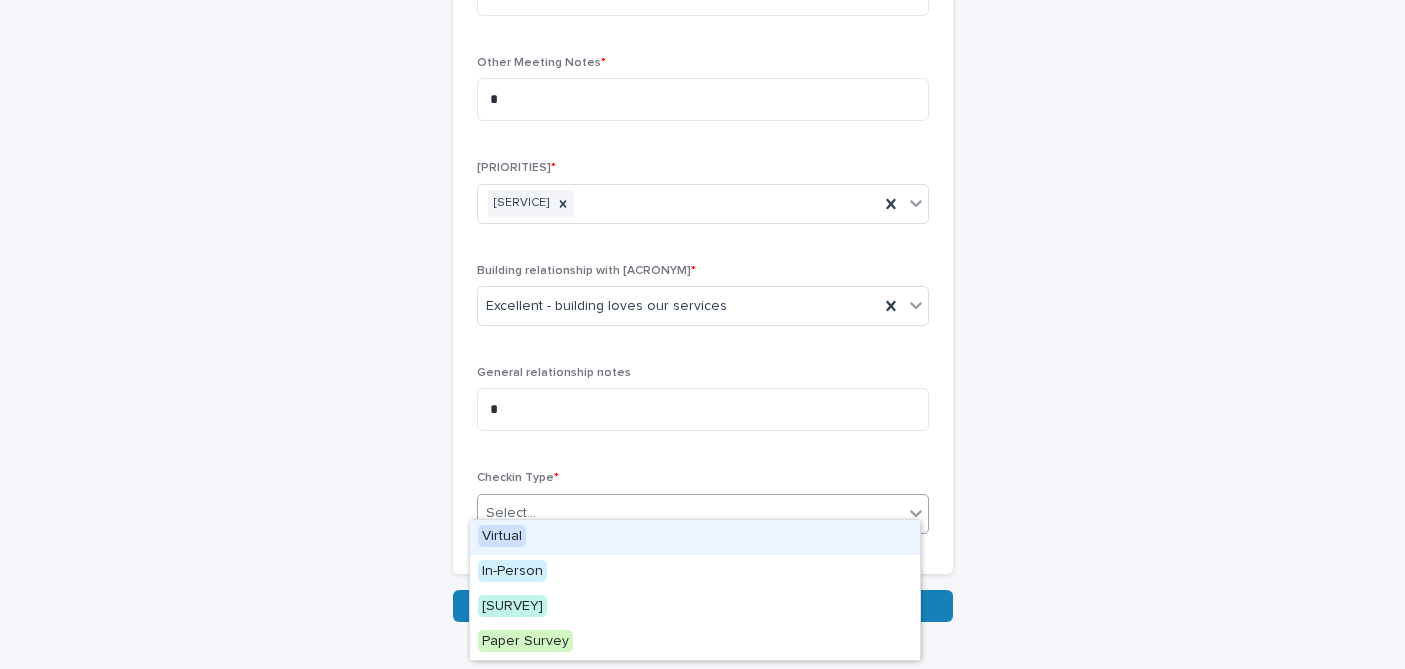 click on "Select..." at bounding box center (690, 513) 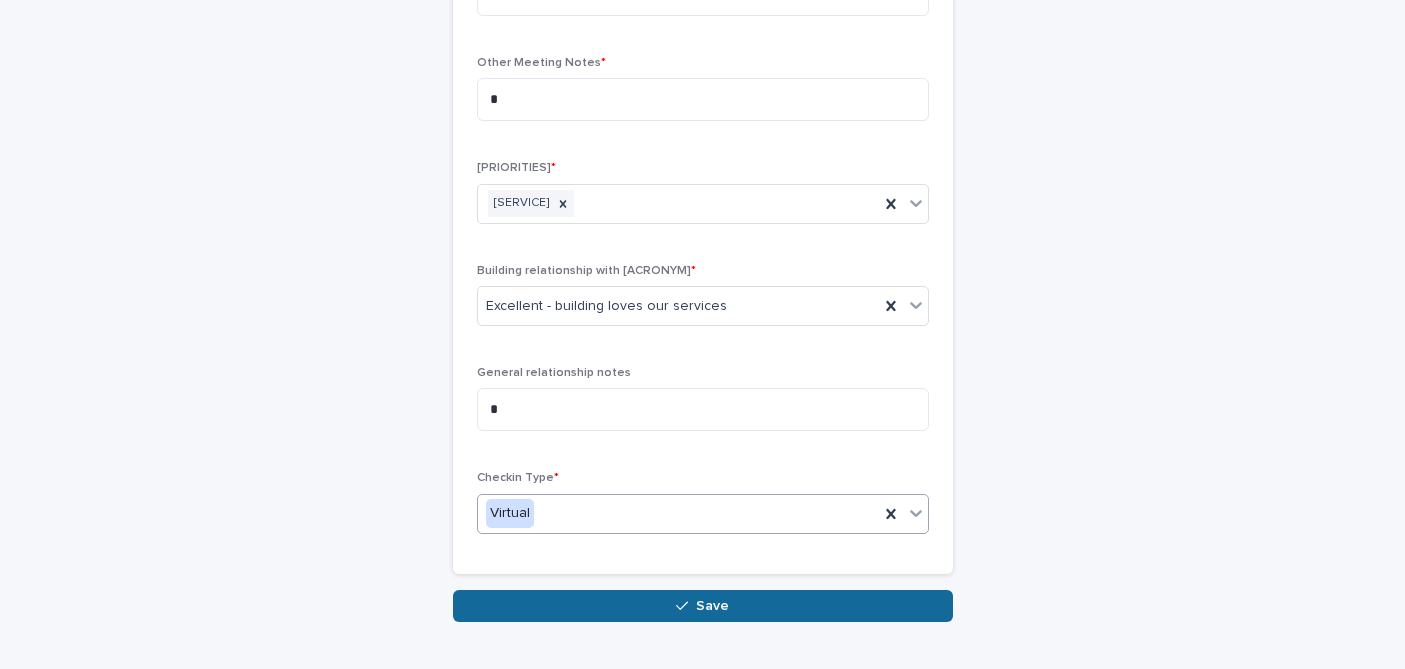 click on "Save" at bounding box center [703, 606] 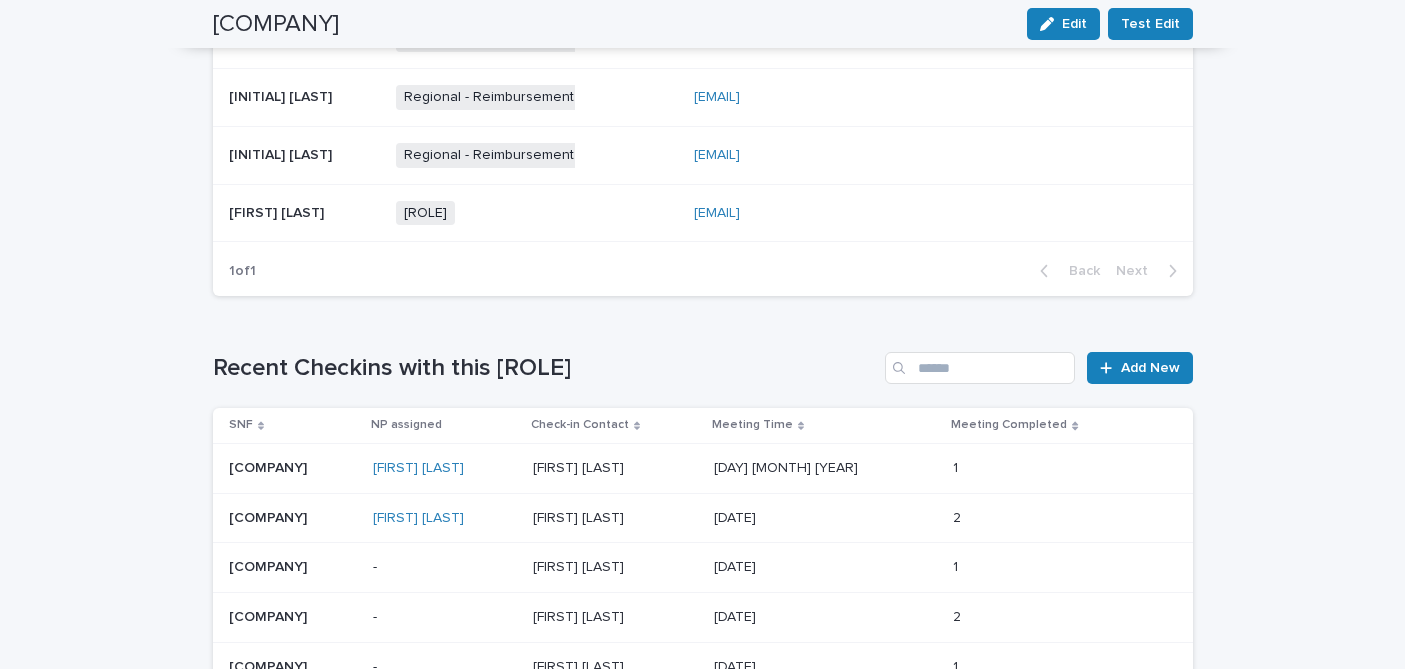 scroll, scrollTop: 1780, scrollLeft: 0, axis: vertical 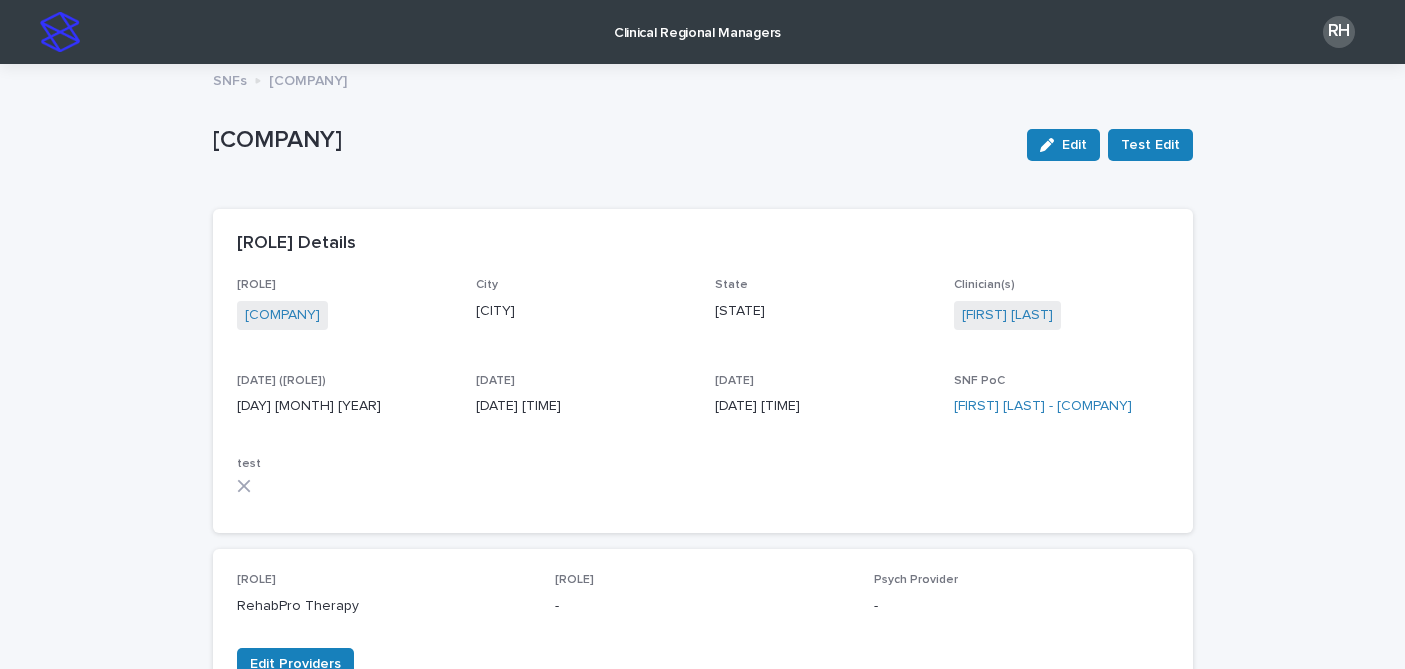 click on "Clinical Regional Managers" at bounding box center (697, 21) 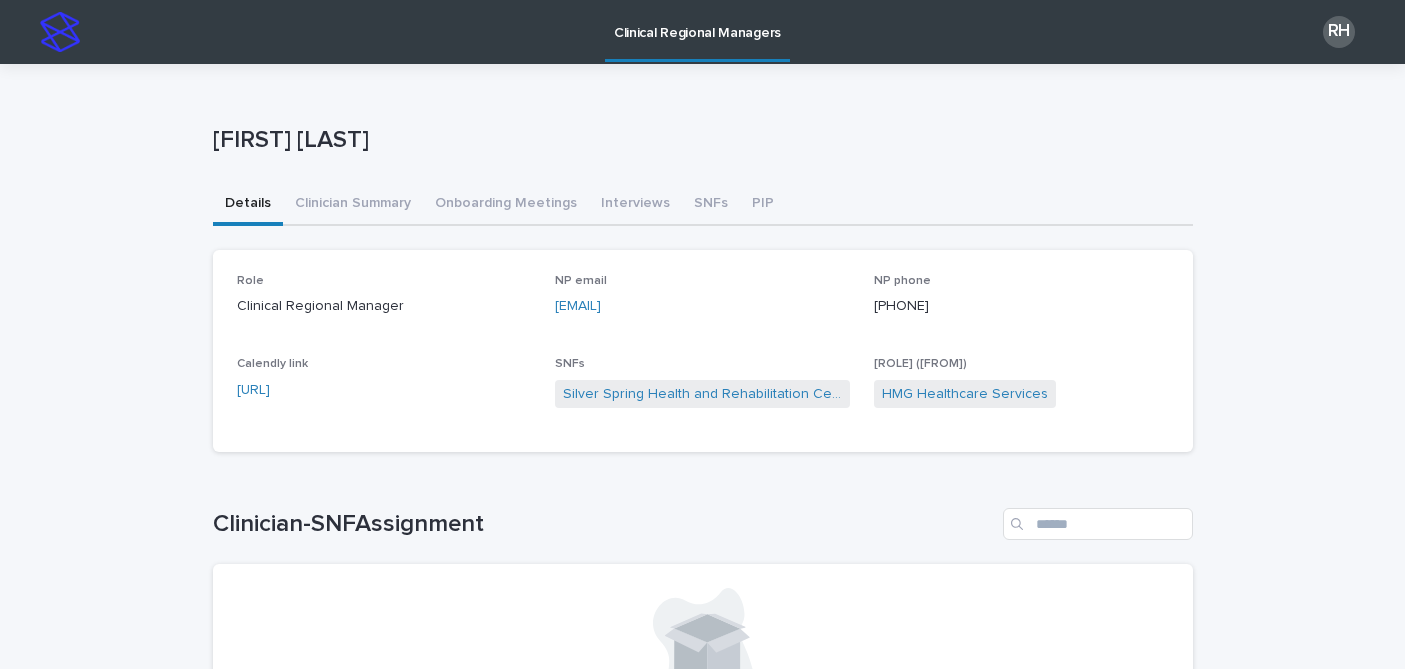 click on "SNFs" at bounding box center (711, 205) 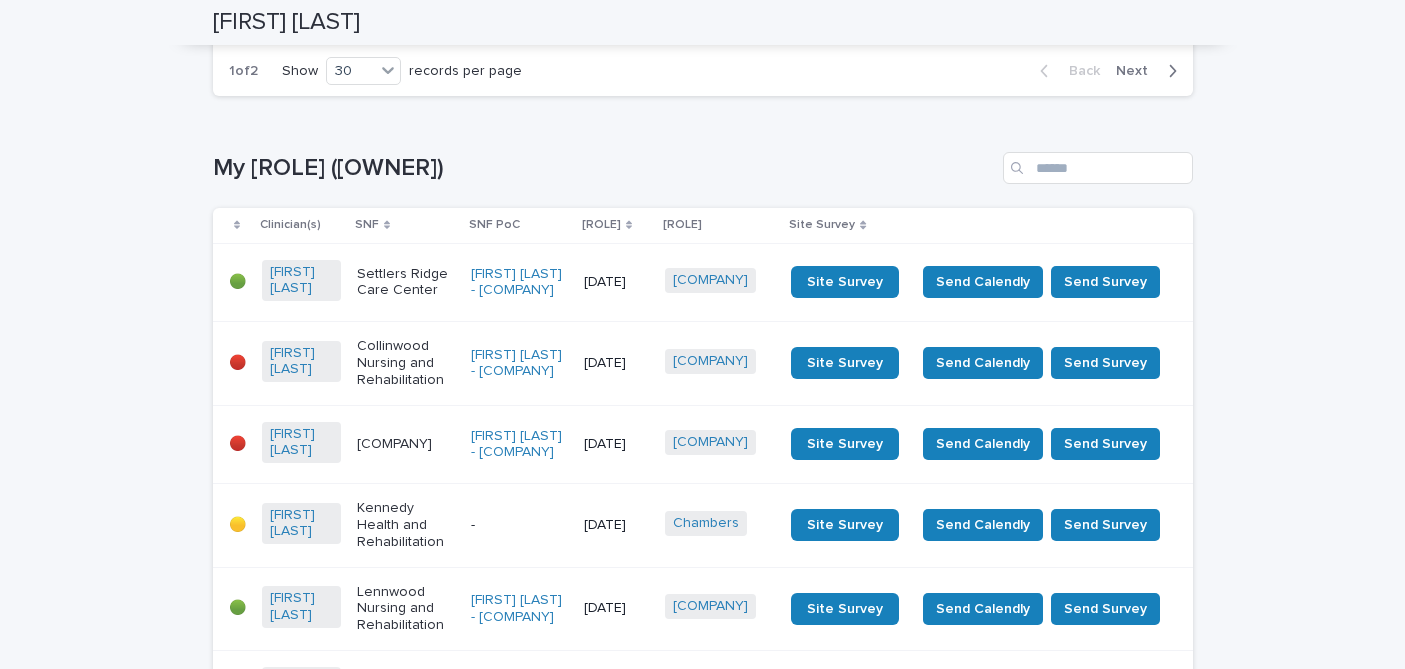 scroll, scrollTop: 3316, scrollLeft: 0, axis: vertical 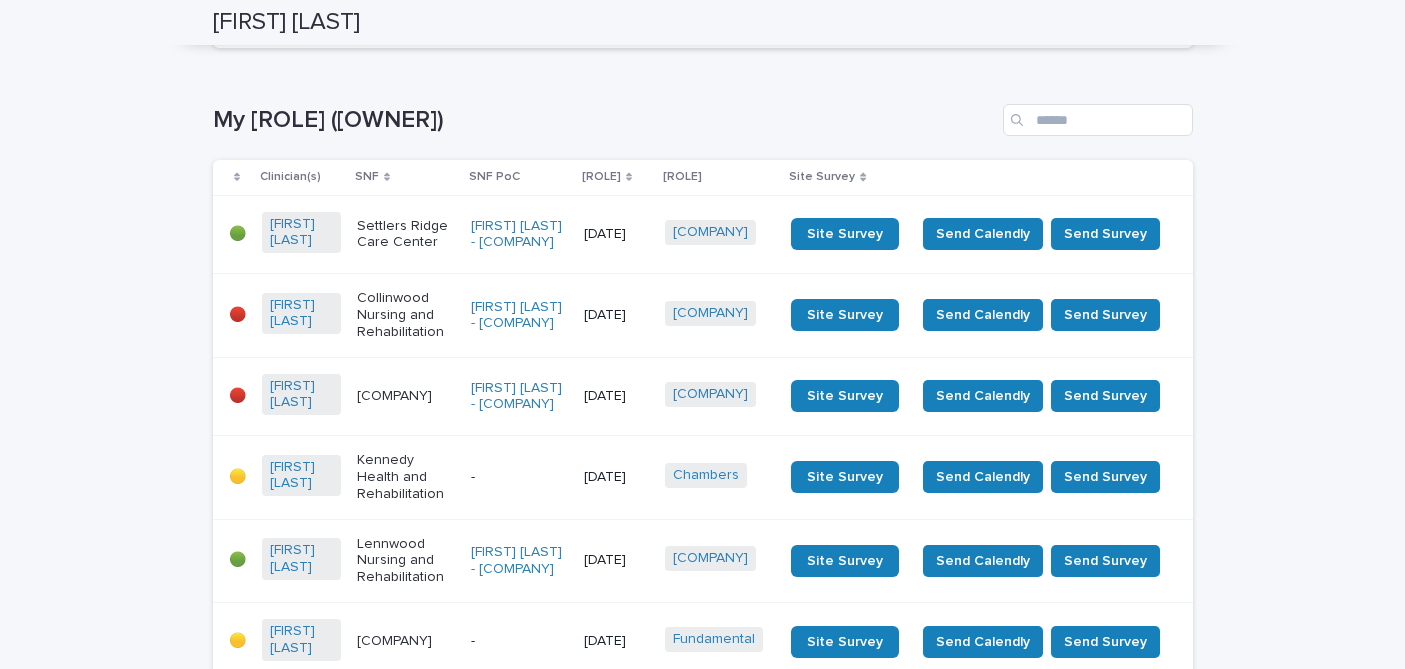 click on "Next" at bounding box center (1138, 23) 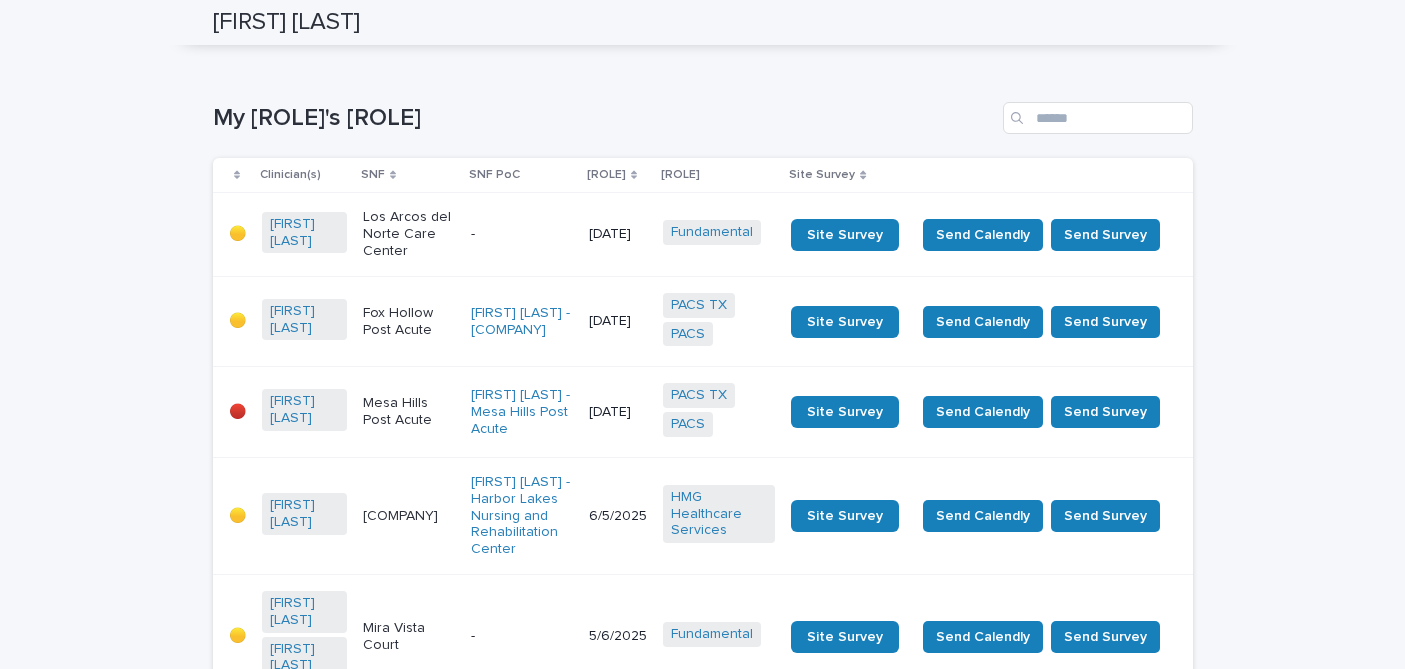 scroll, scrollTop: 0, scrollLeft: 0, axis: both 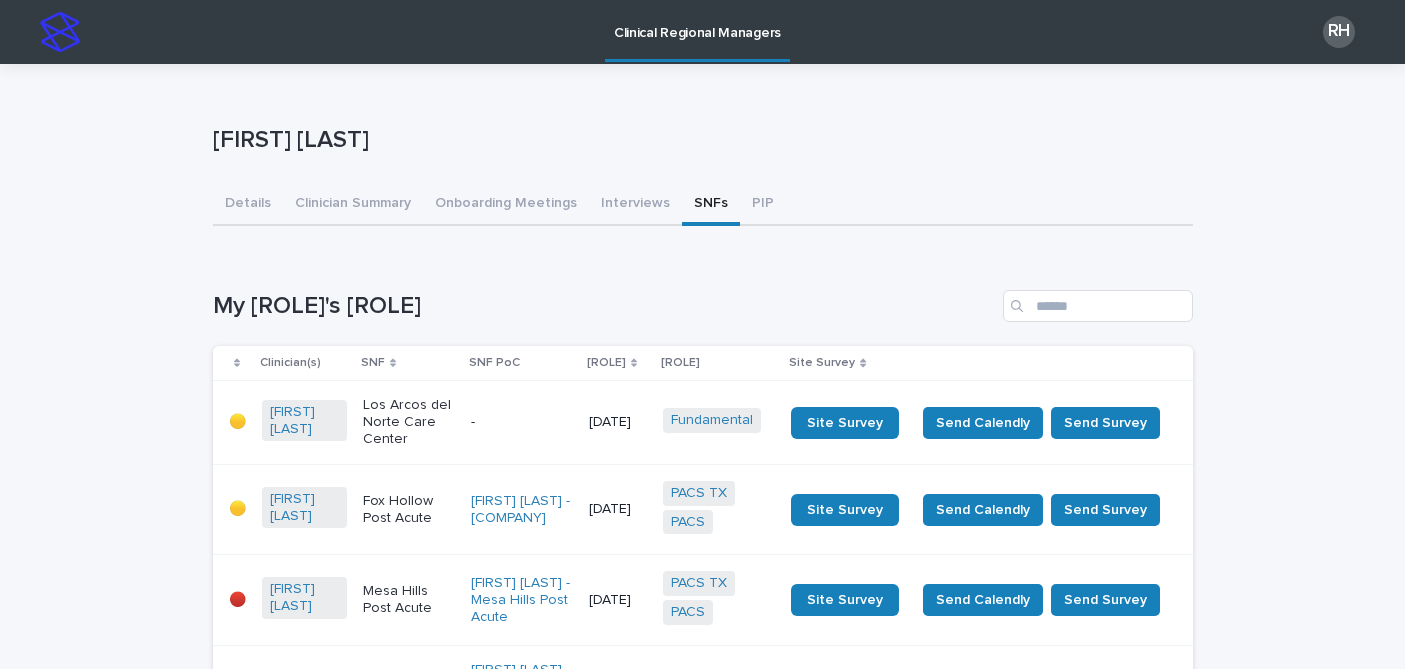 click on "Clinical Regional Managers" at bounding box center [697, 21] 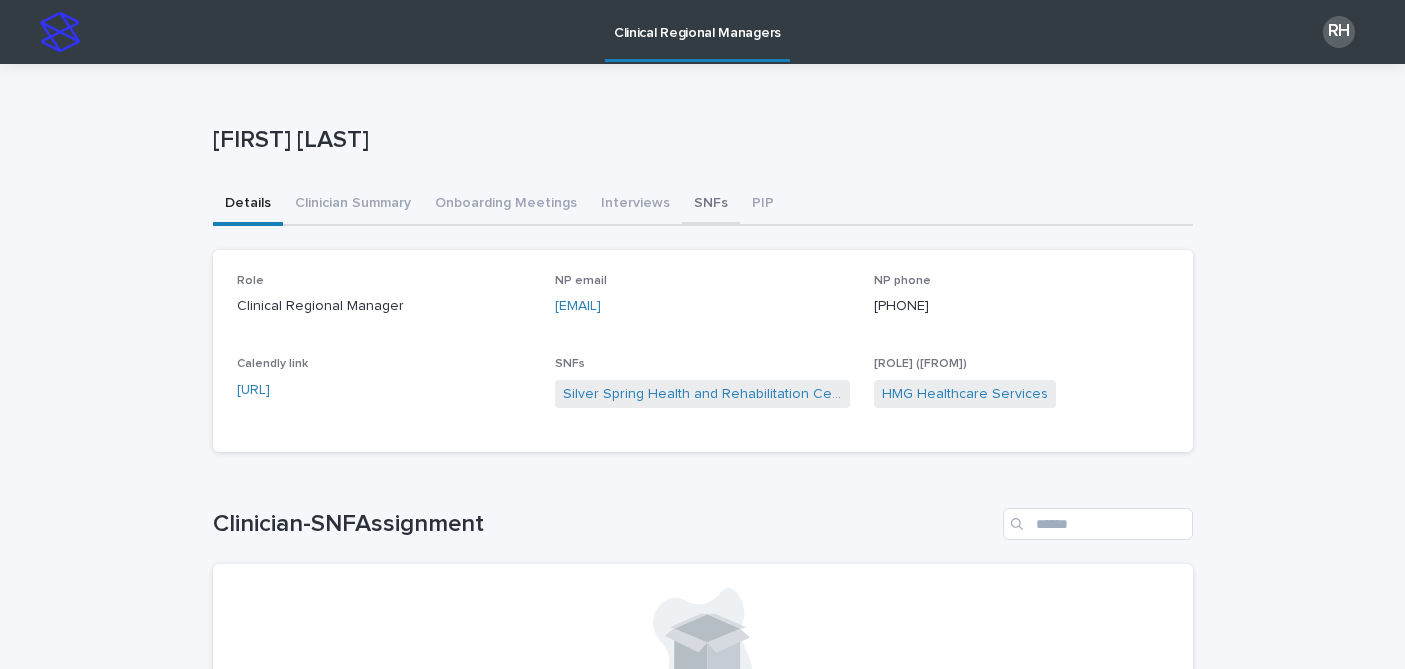 click on "SNFs" at bounding box center [711, 205] 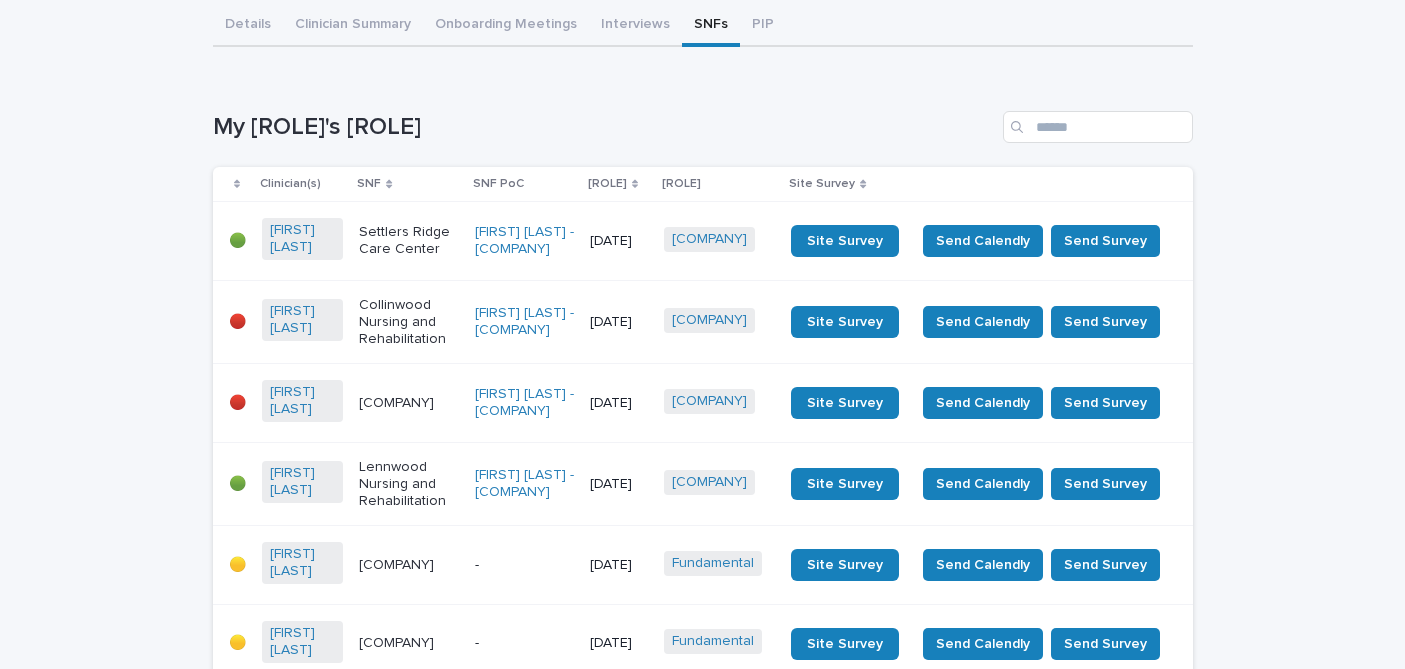 scroll, scrollTop: 227, scrollLeft: 0, axis: vertical 